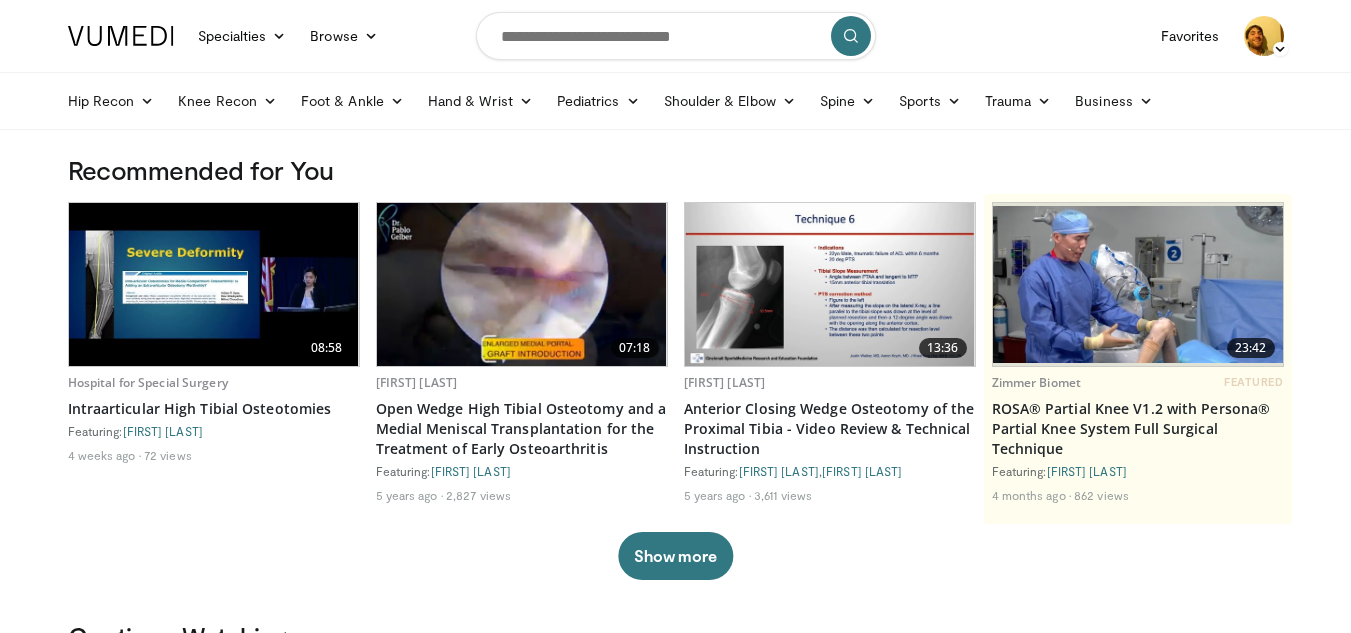 scroll, scrollTop: 0, scrollLeft: 0, axis: both 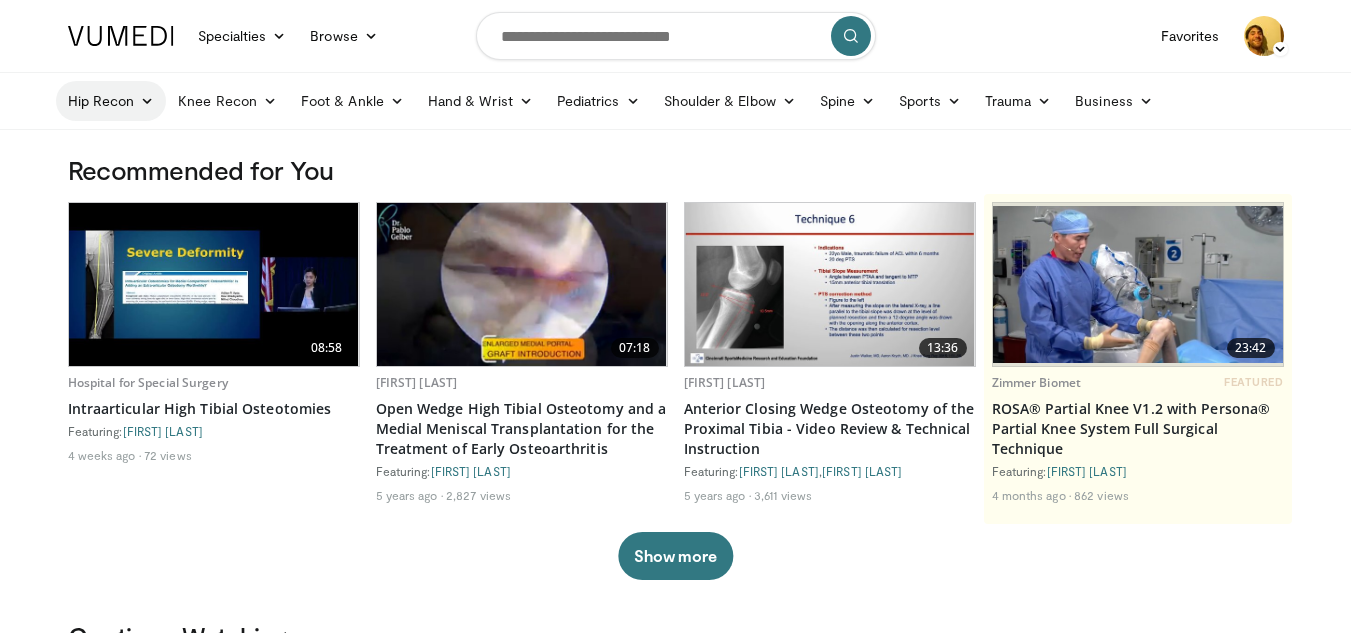 click at bounding box center (147, 101) 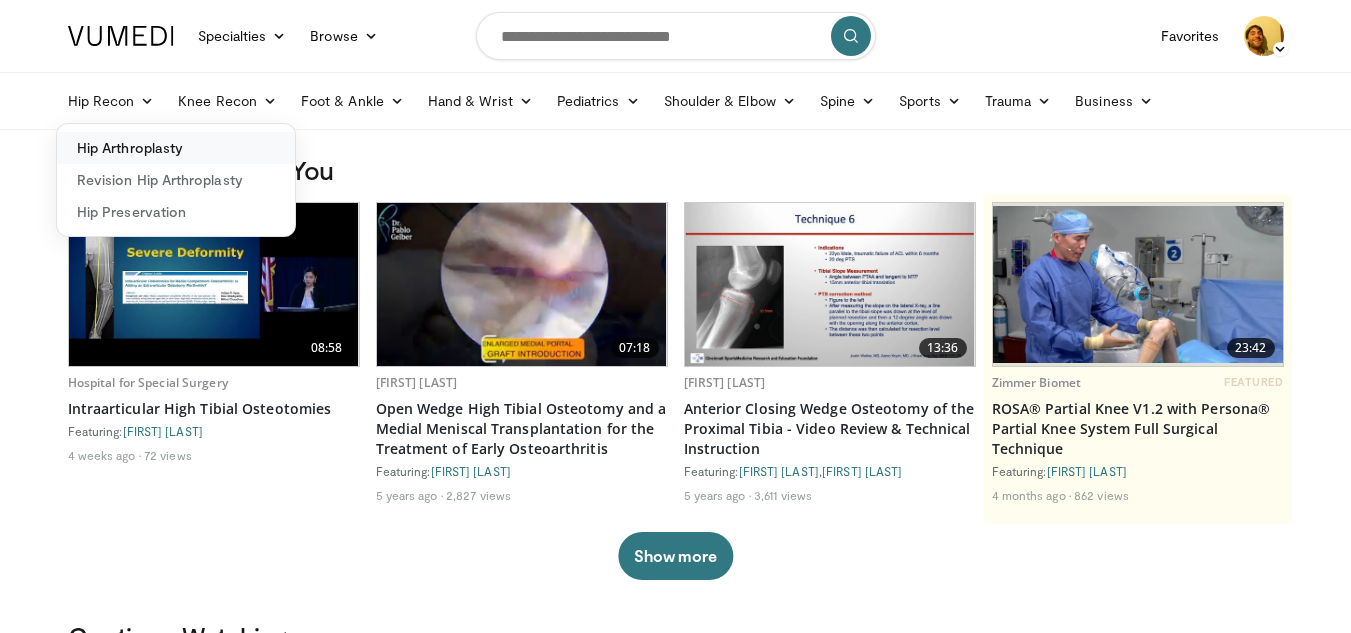 click on "Hip Arthroplasty" at bounding box center [176, 148] 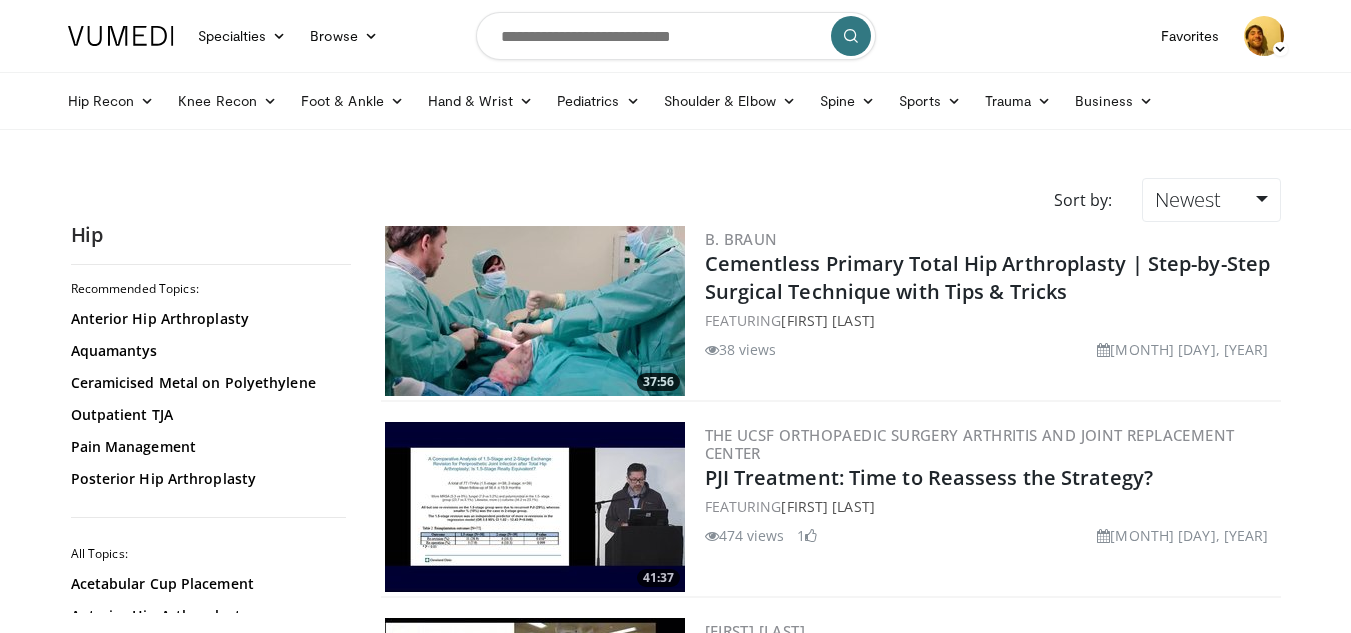 scroll, scrollTop: 0, scrollLeft: 0, axis: both 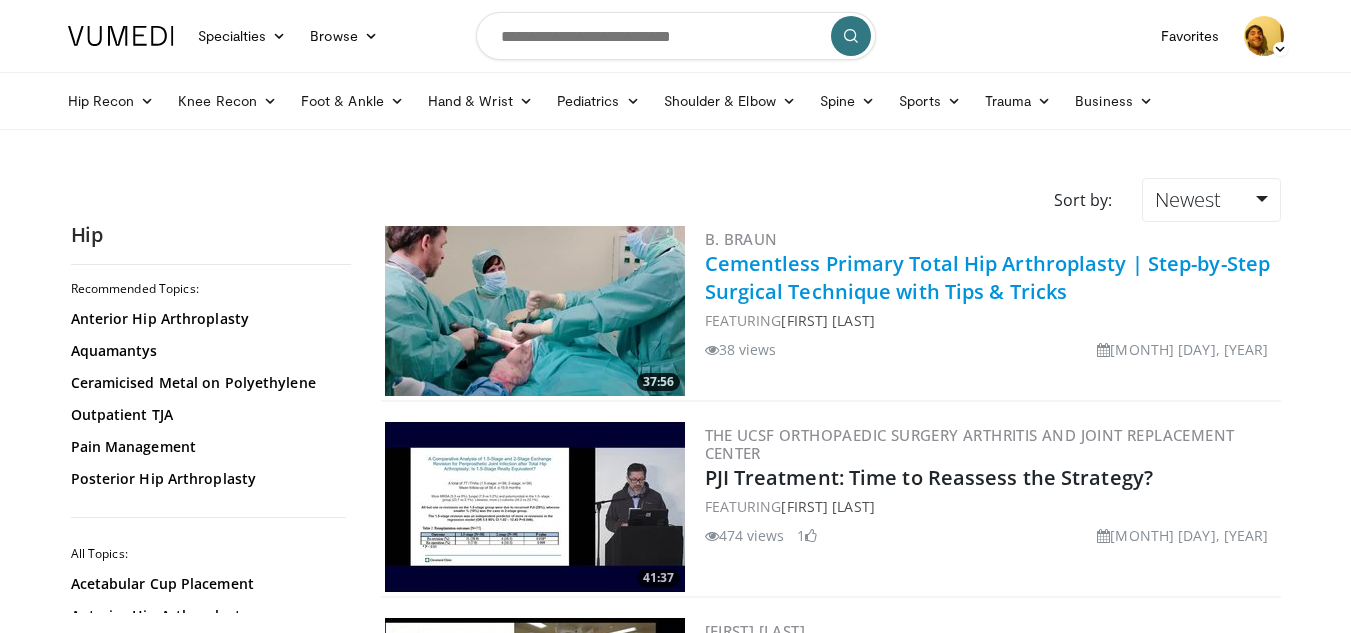 click on "Cementless Primary Total Hip Arthroplasty | Step-by-Step Surgical Technique with Tips & Tricks" at bounding box center [988, 277] 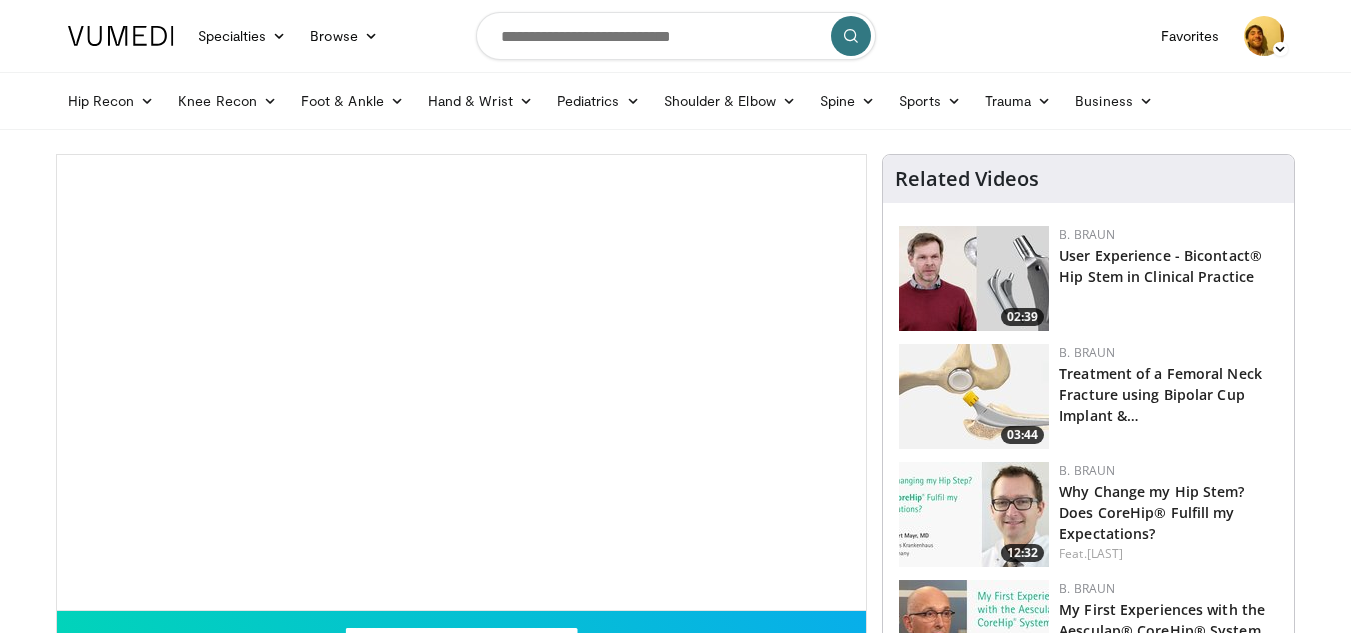 scroll, scrollTop: 0, scrollLeft: 0, axis: both 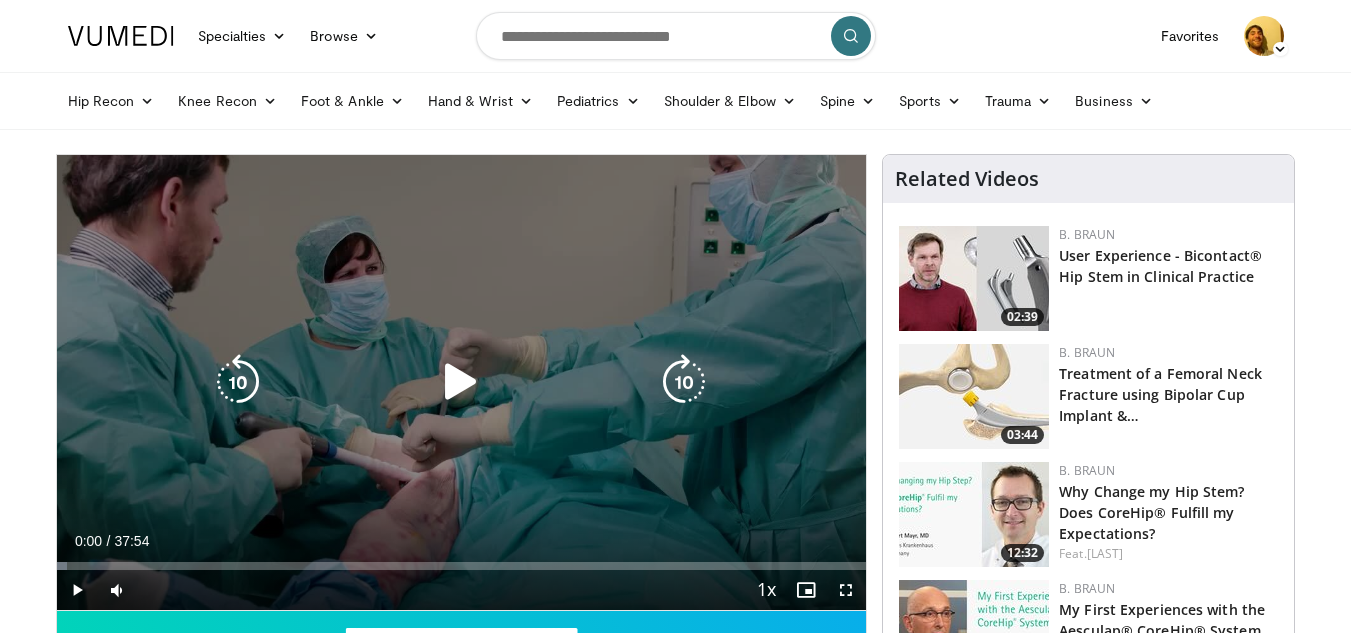 click at bounding box center [461, 382] 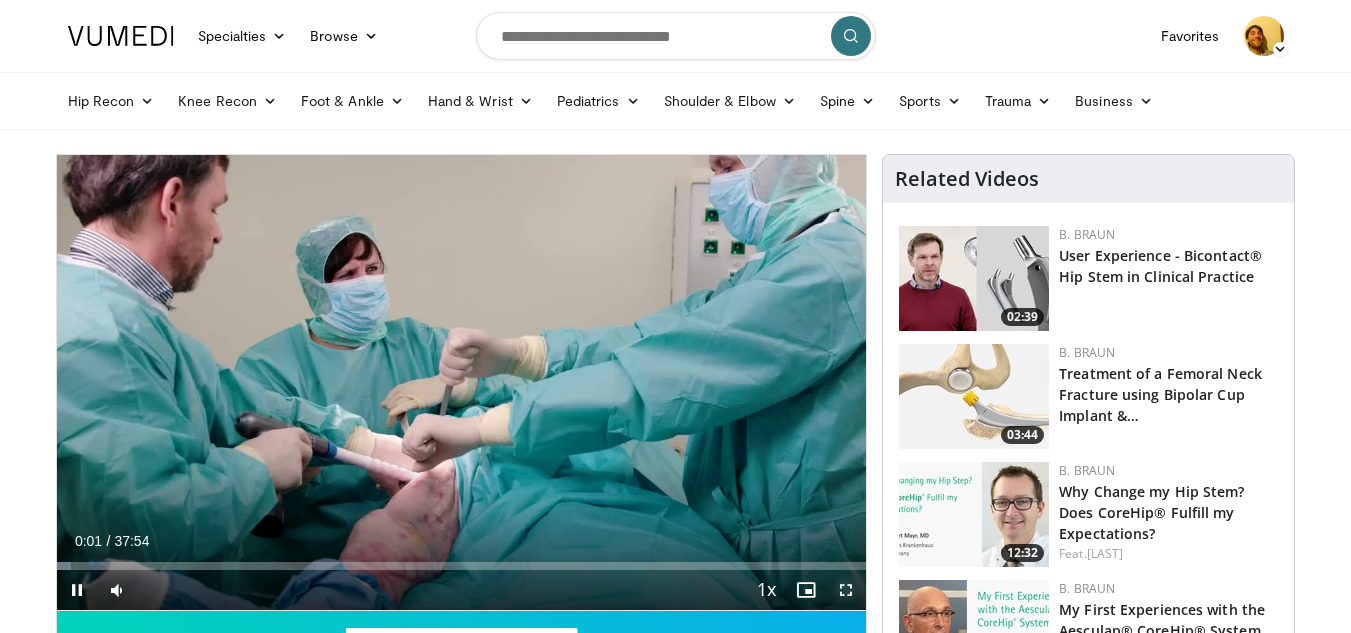click at bounding box center [846, 590] 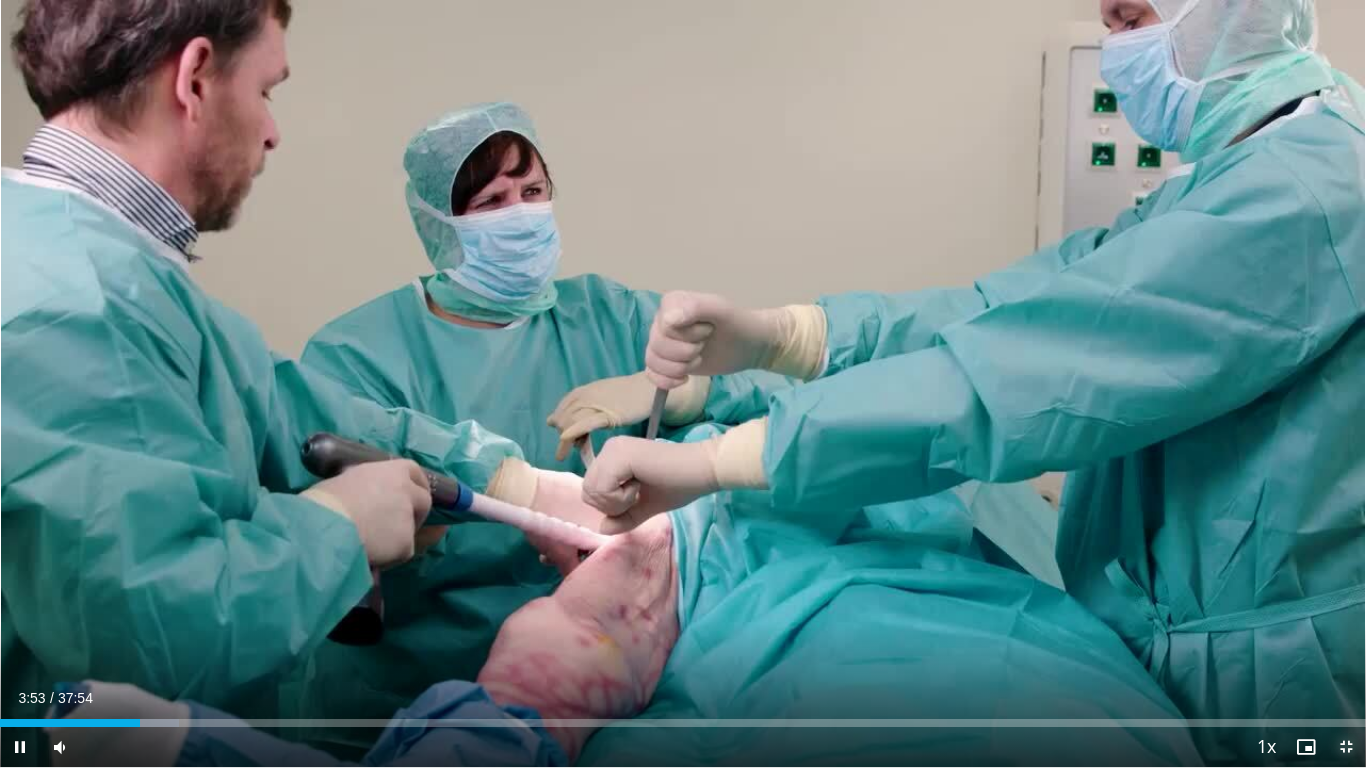 click at bounding box center [1346, 747] 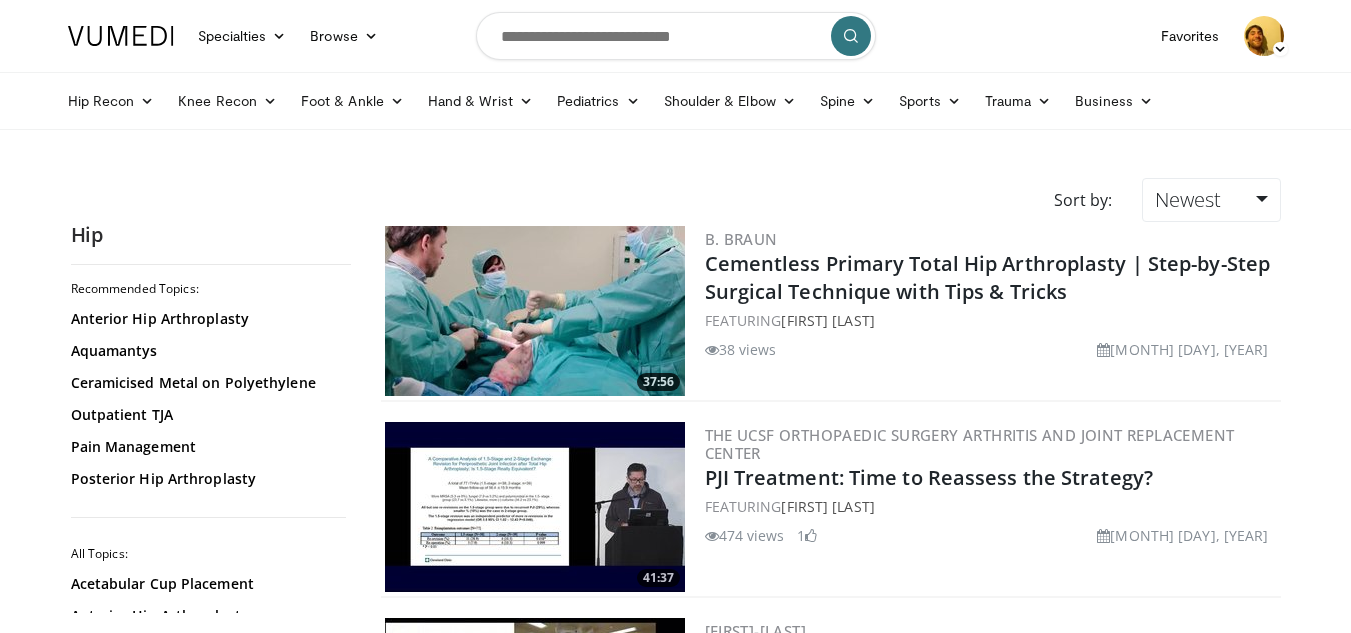 scroll, scrollTop: 0, scrollLeft: 0, axis: both 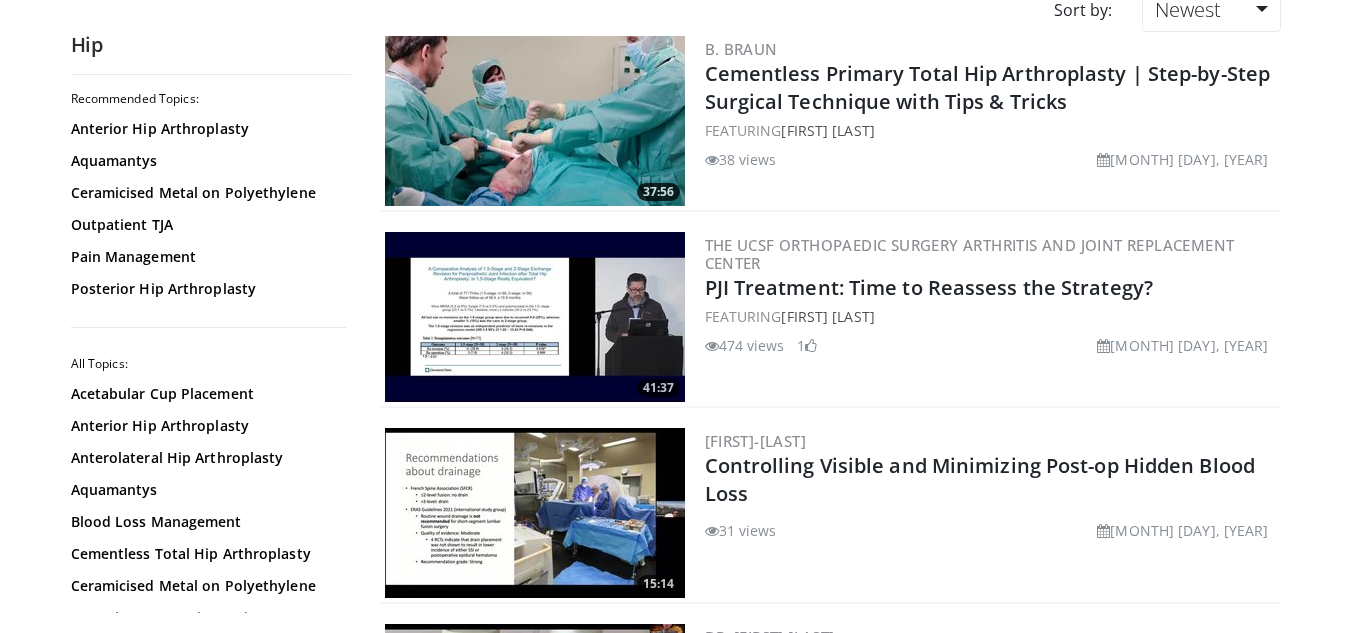 drag, startPoint x: 345, startPoint y: 156, endPoint x: 346, endPoint y: 168, distance: 12.0415945 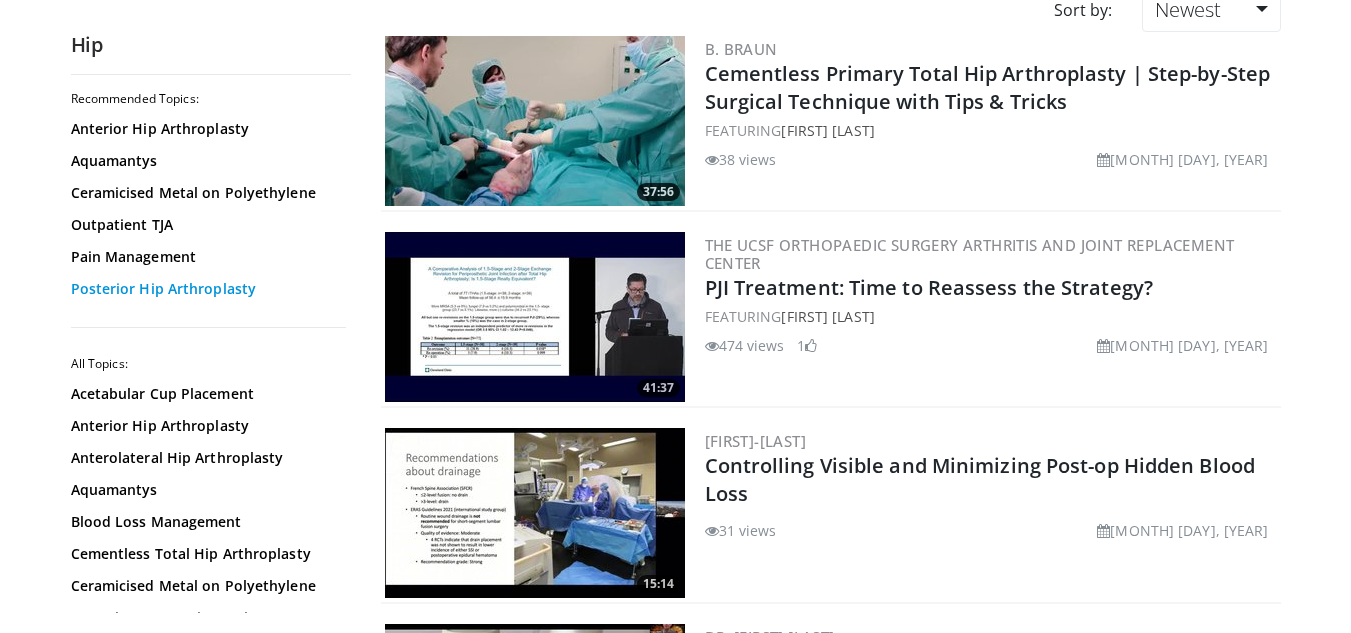 click on "Posterior Hip Arthroplasty" at bounding box center [206, 289] 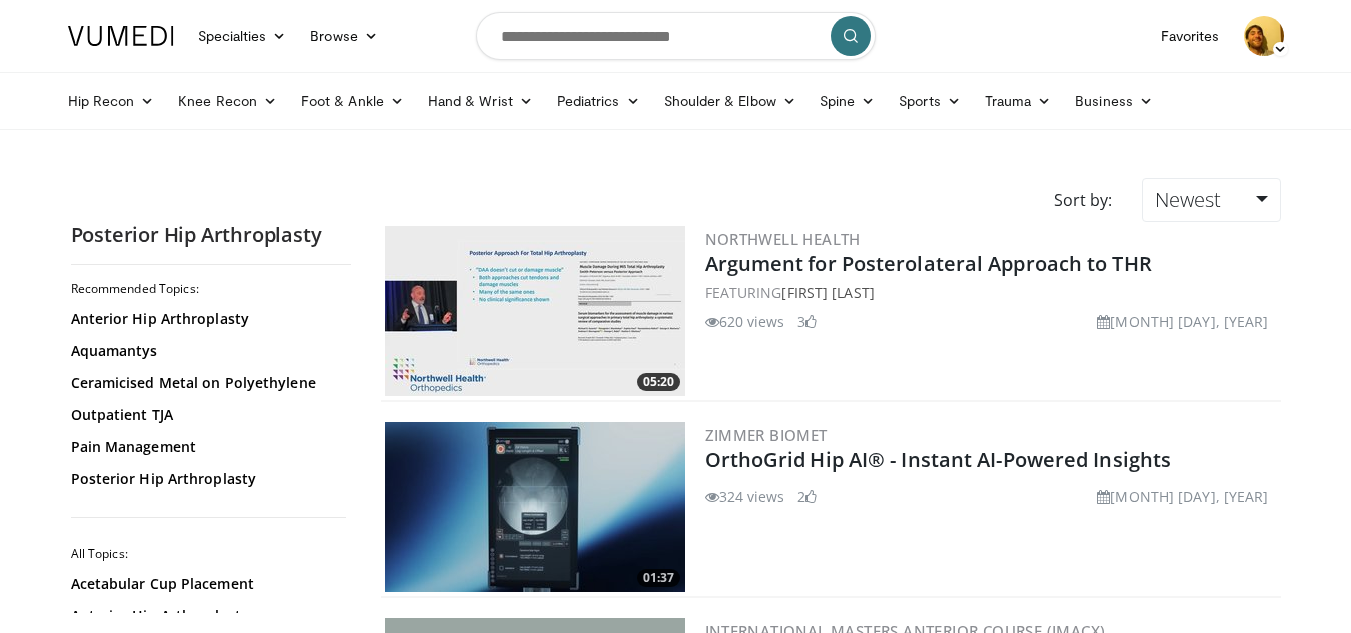 scroll, scrollTop: 0, scrollLeft: 0, axis: both 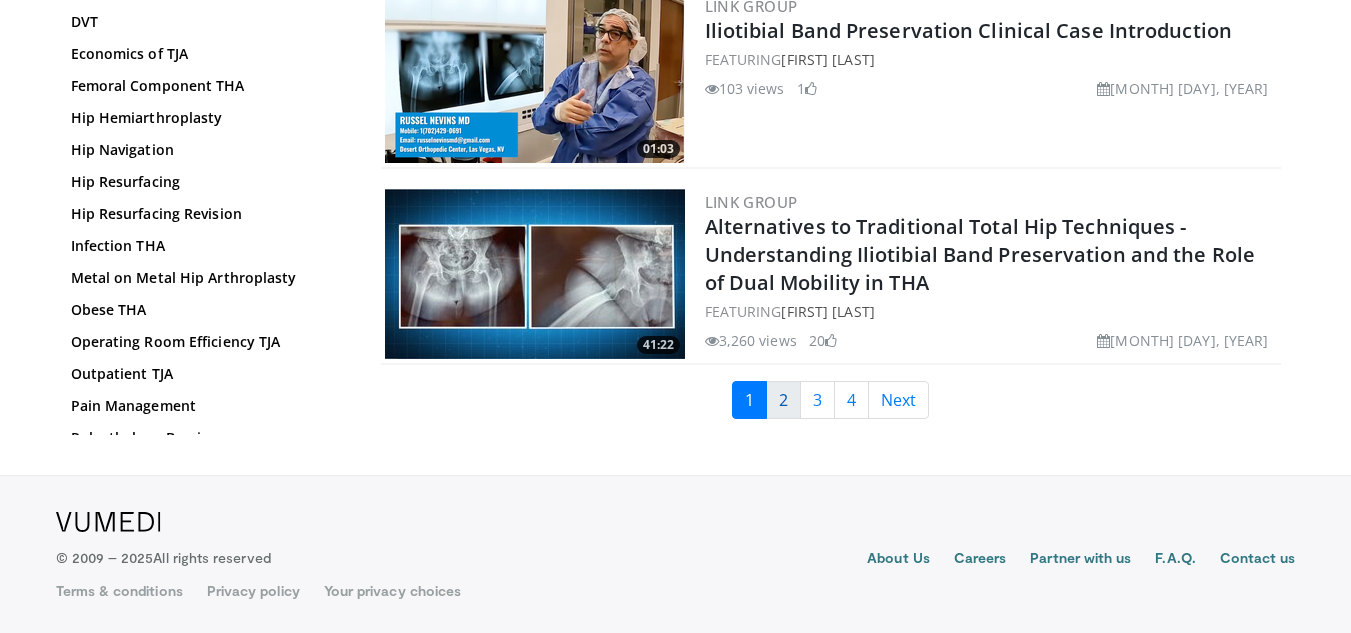 click on "2" at bounding box center [783, 400] 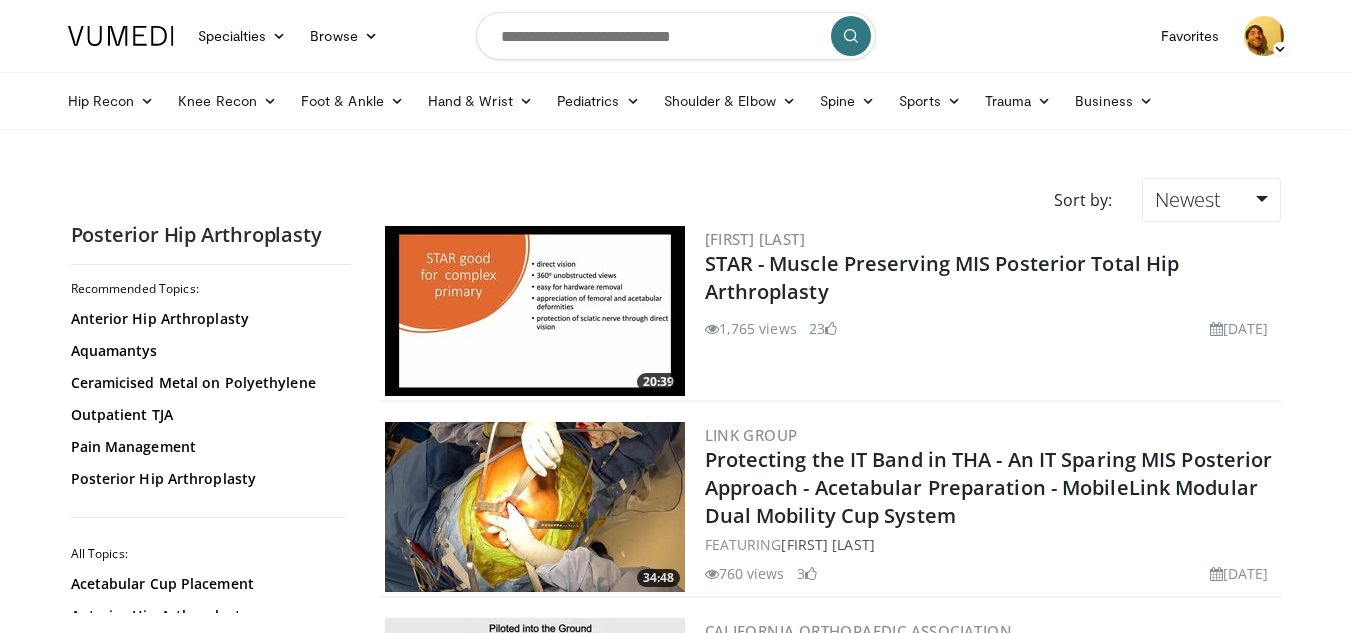 scroll, scrollTop: 0, scrollLeft: 0, axis: both 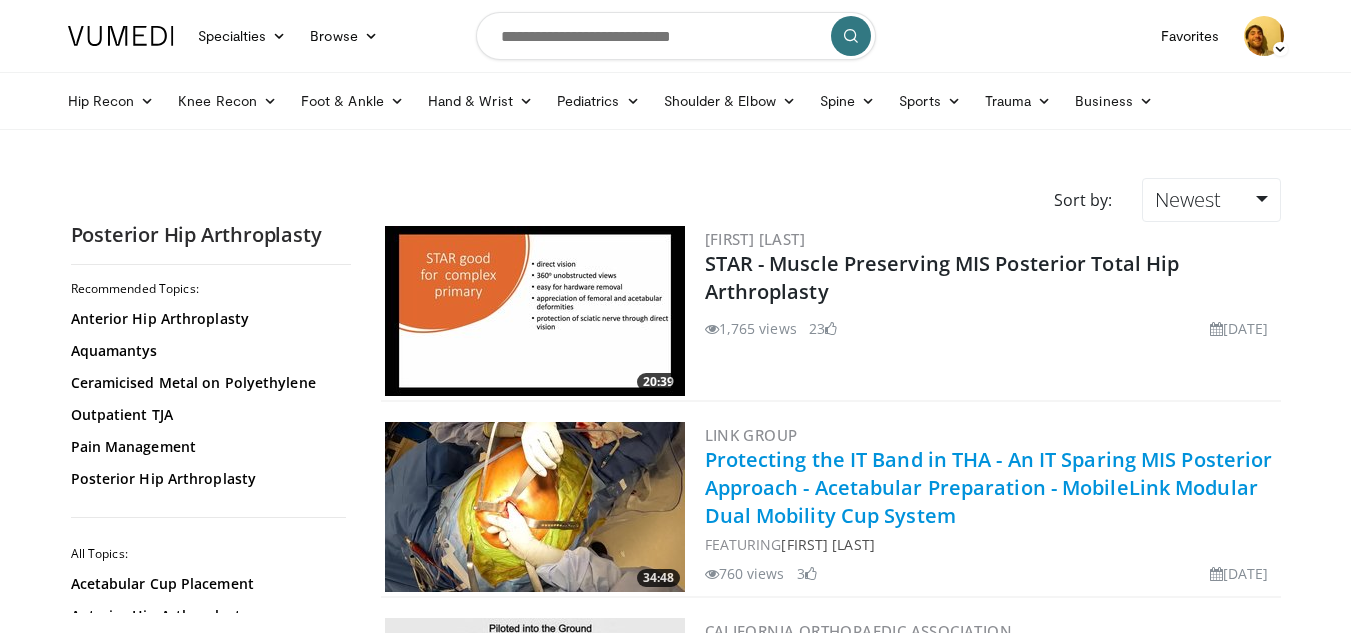 click on "Protecting the IT Band in THA - An IT Sparing MIS Posterior Approach - Acetabular Preparation - MobileLink Modular Dual Mobility Cup System" at bounding box center [989, 487] 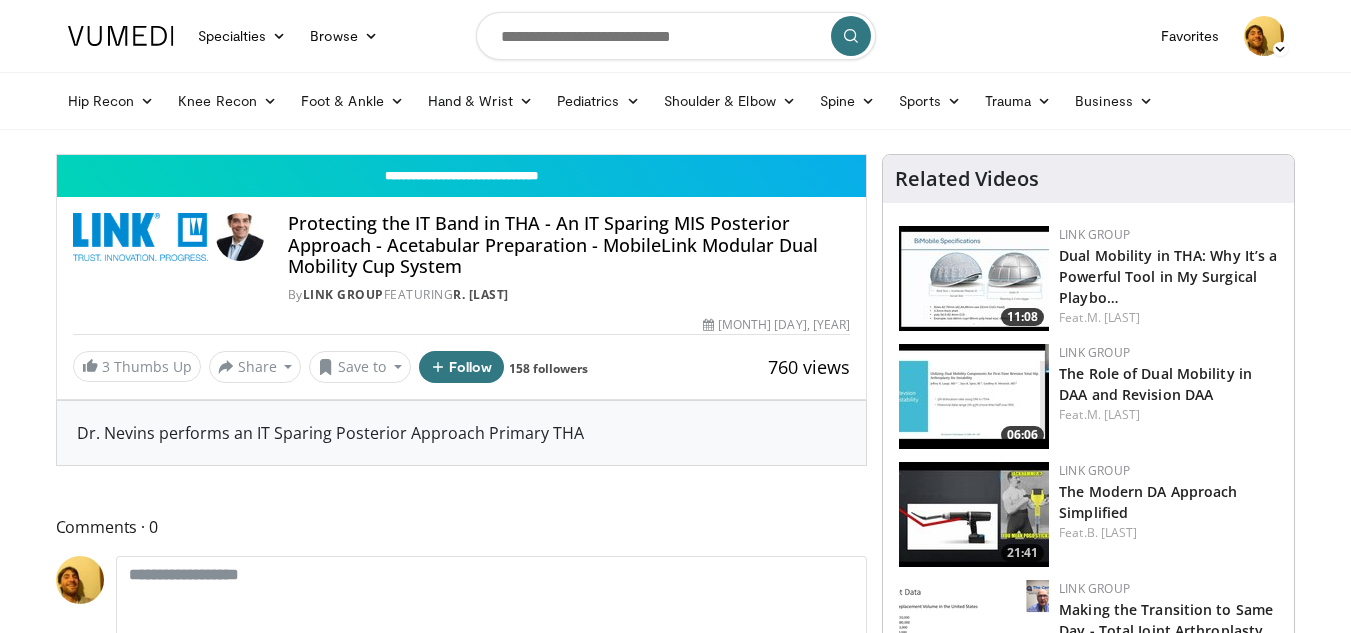 scroll, scrollTop: 0, scrollLeft: 0, axis: both 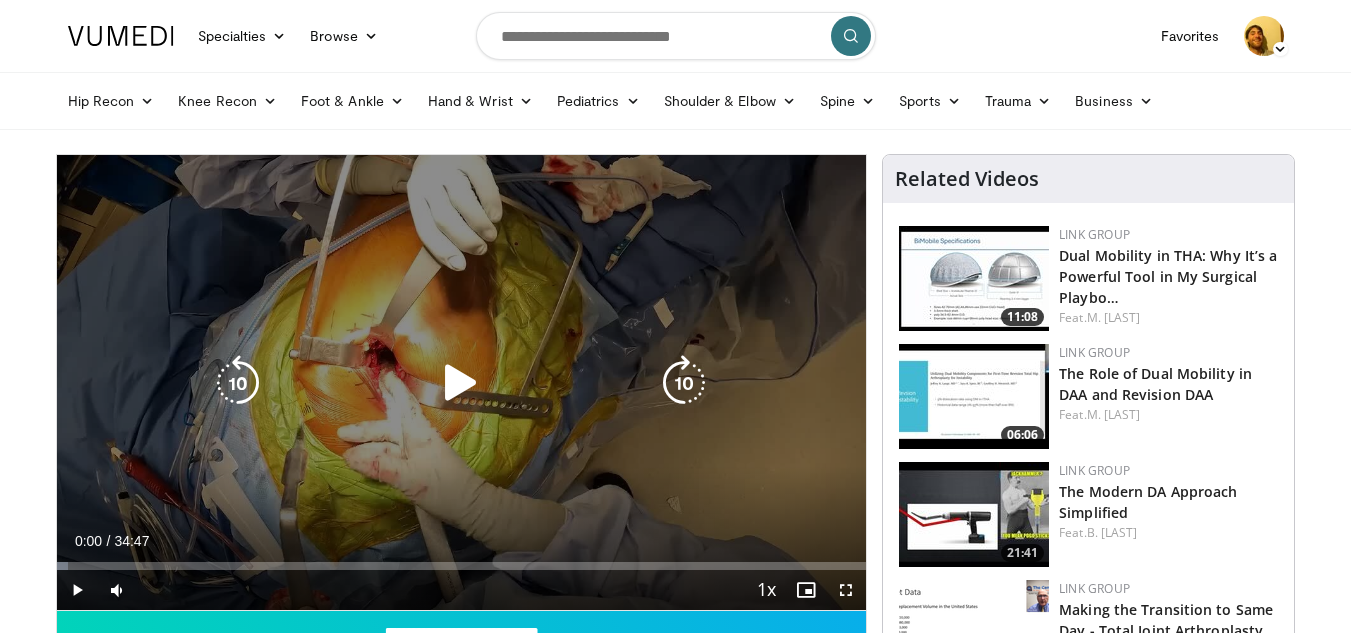 click at bounding box center (461, 383) 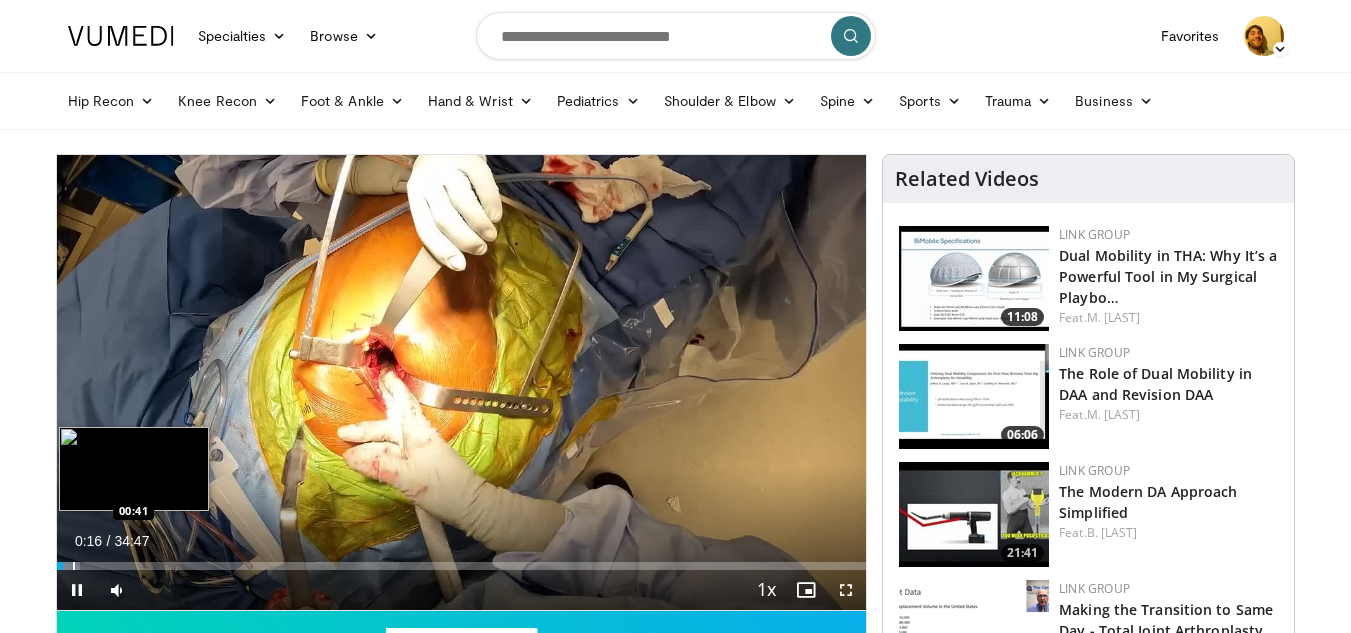 click at bounding box center (74, 566) 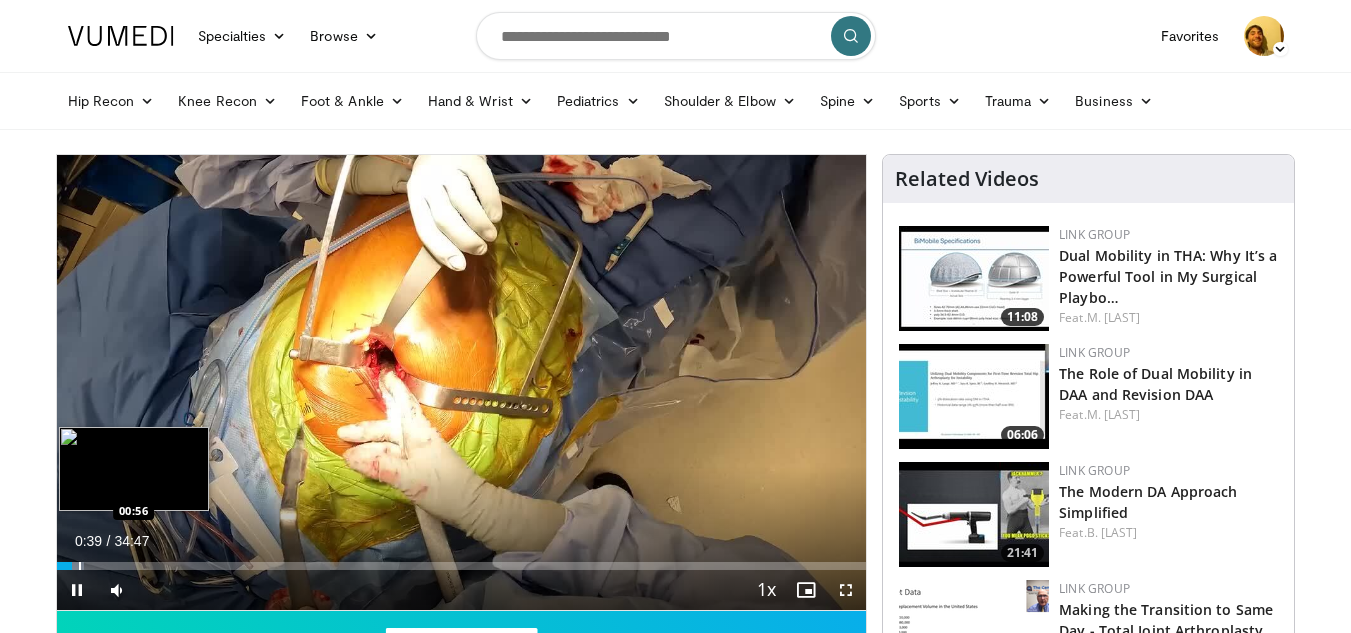 click at bounding box center [80, 566] 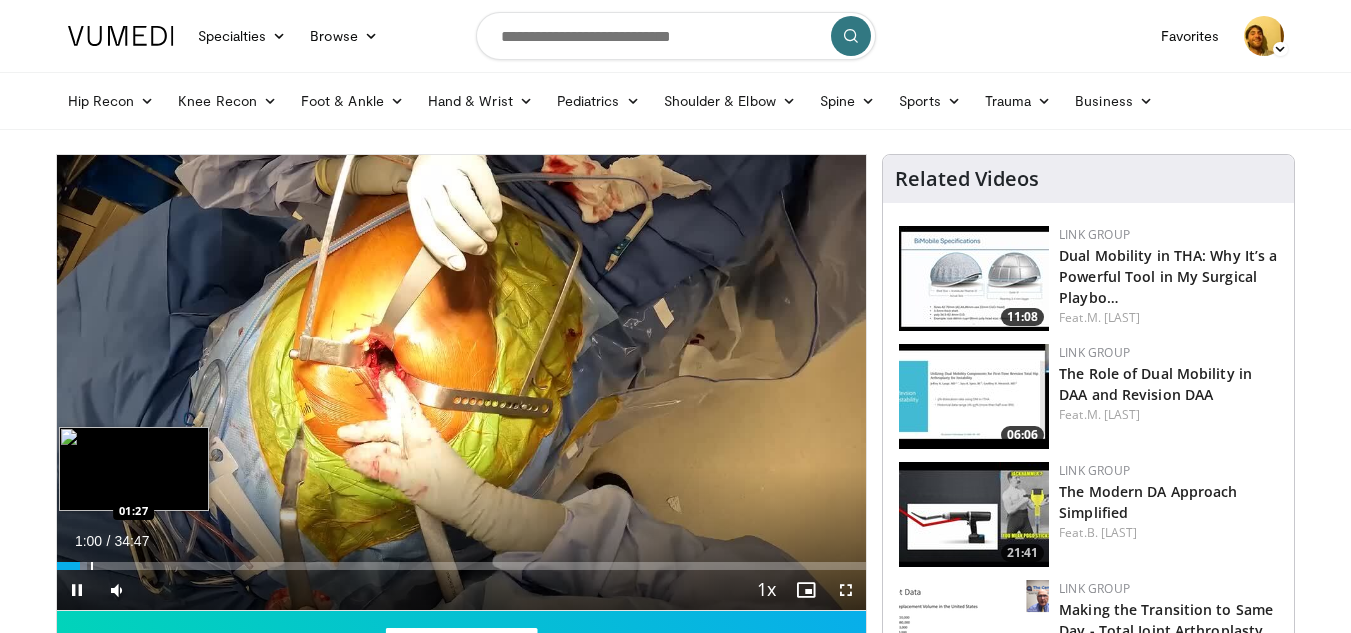 click at bounding box center [92, 566] 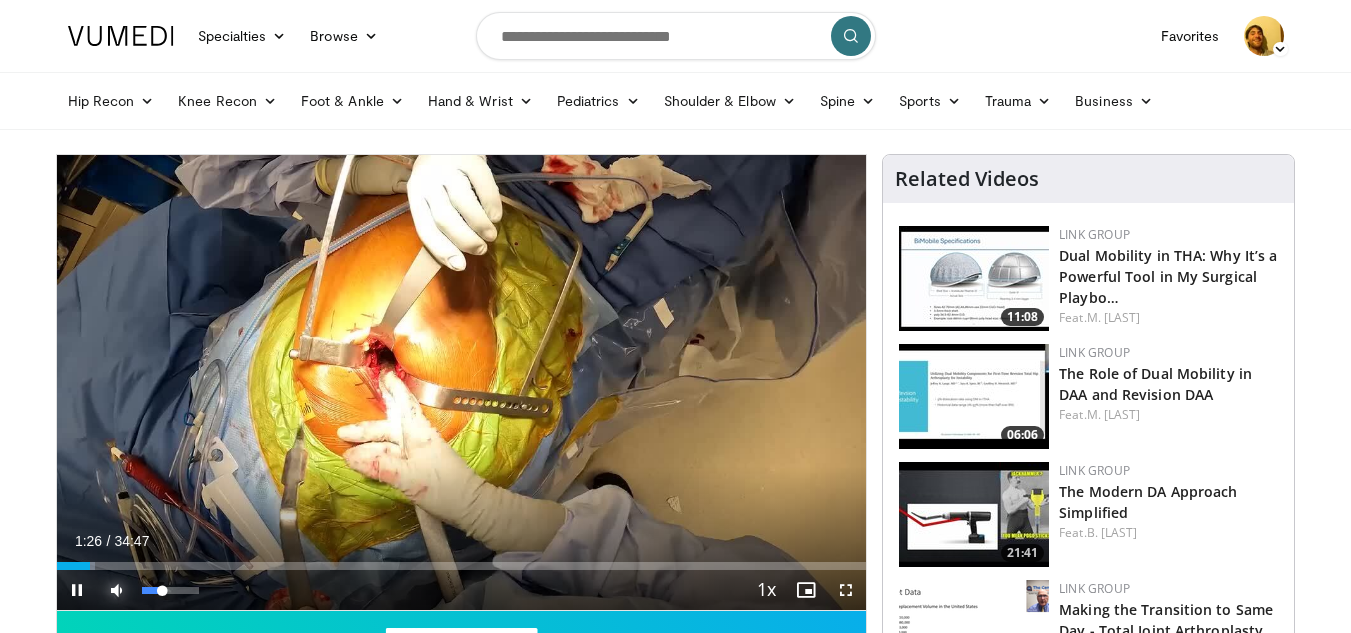 click at bounding box center (117, 590) 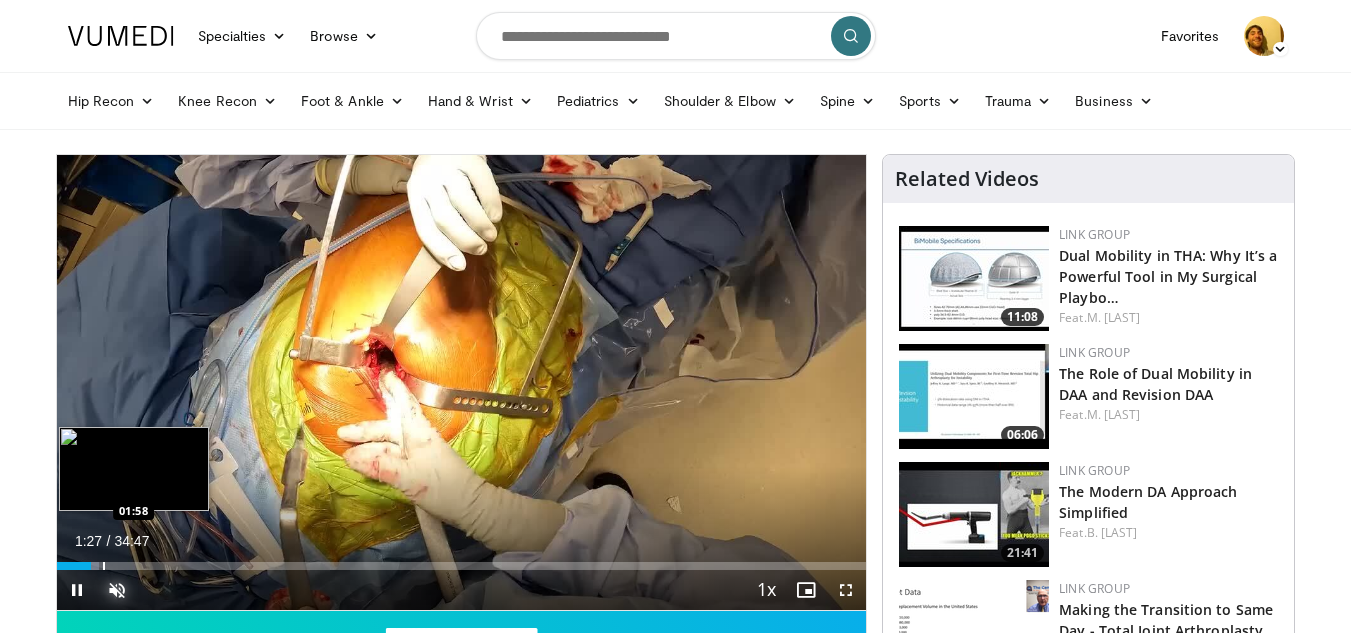 click at bounding box center (104, 566) 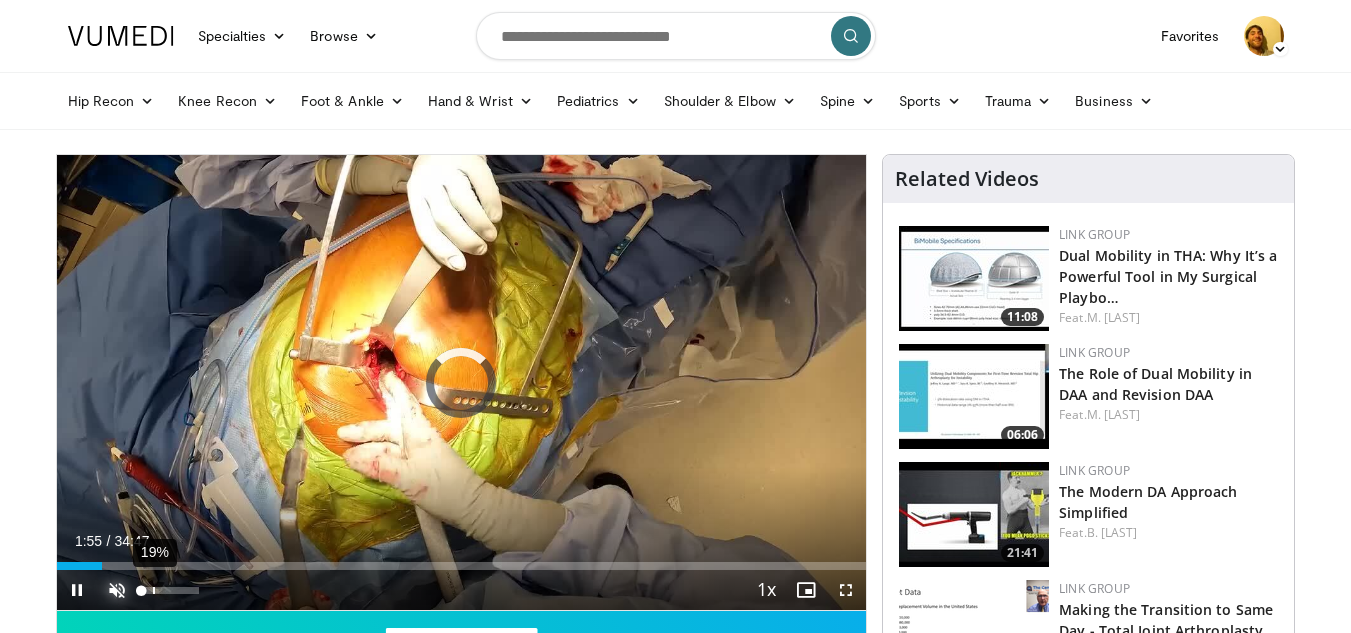 click on "19%" at bounding box center (154, 590) 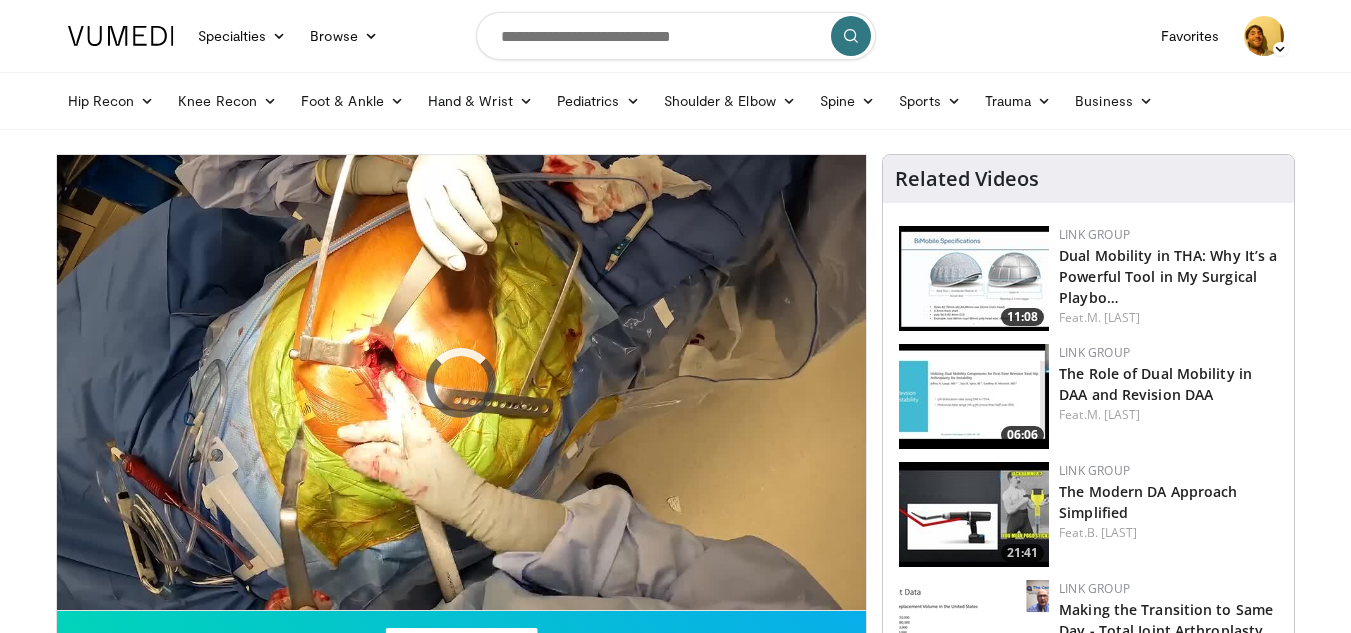click on "10 seconds
Tap to unmute" at bounding box center (462, 382) 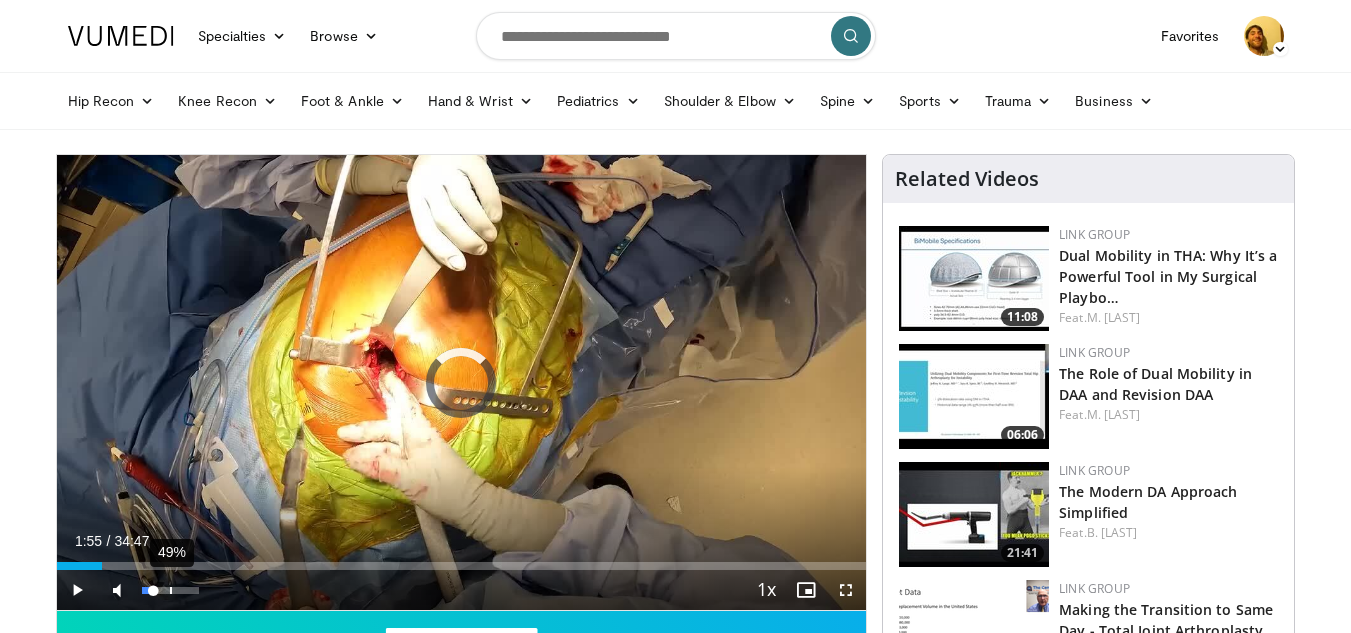 click on "49%" at bounding box center (171, 590) 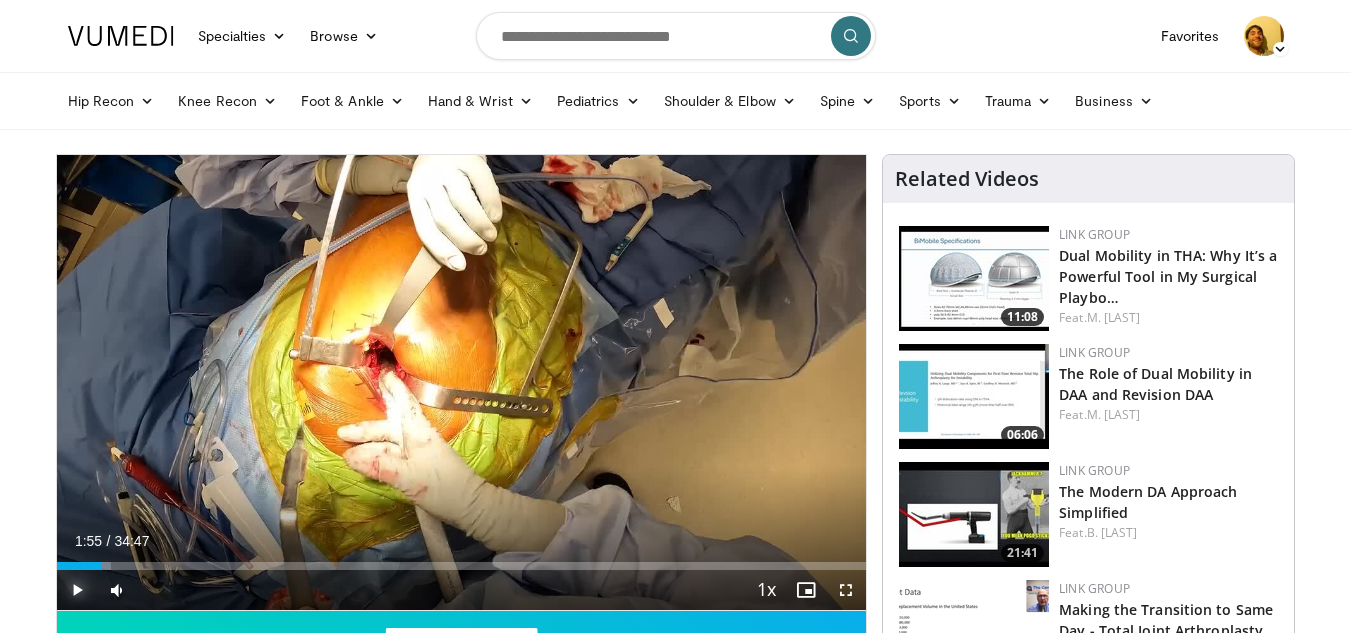 click at bounding box center (77, 590) 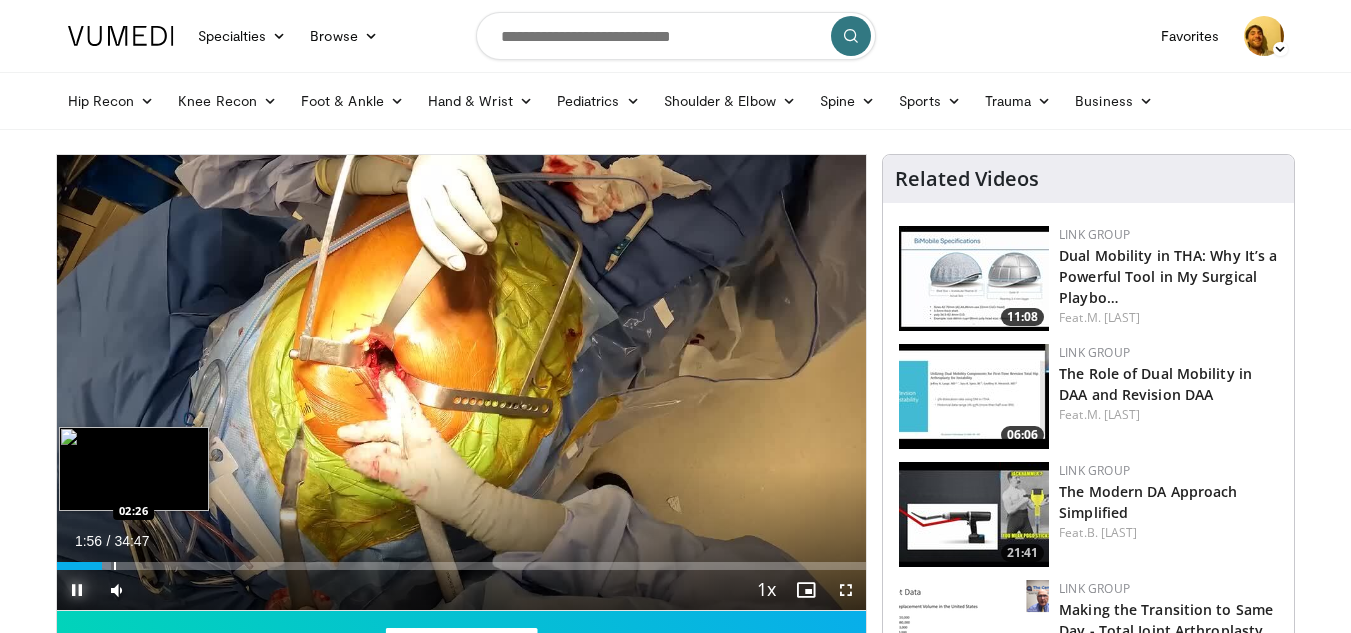 click at bounding box center (115, 566) 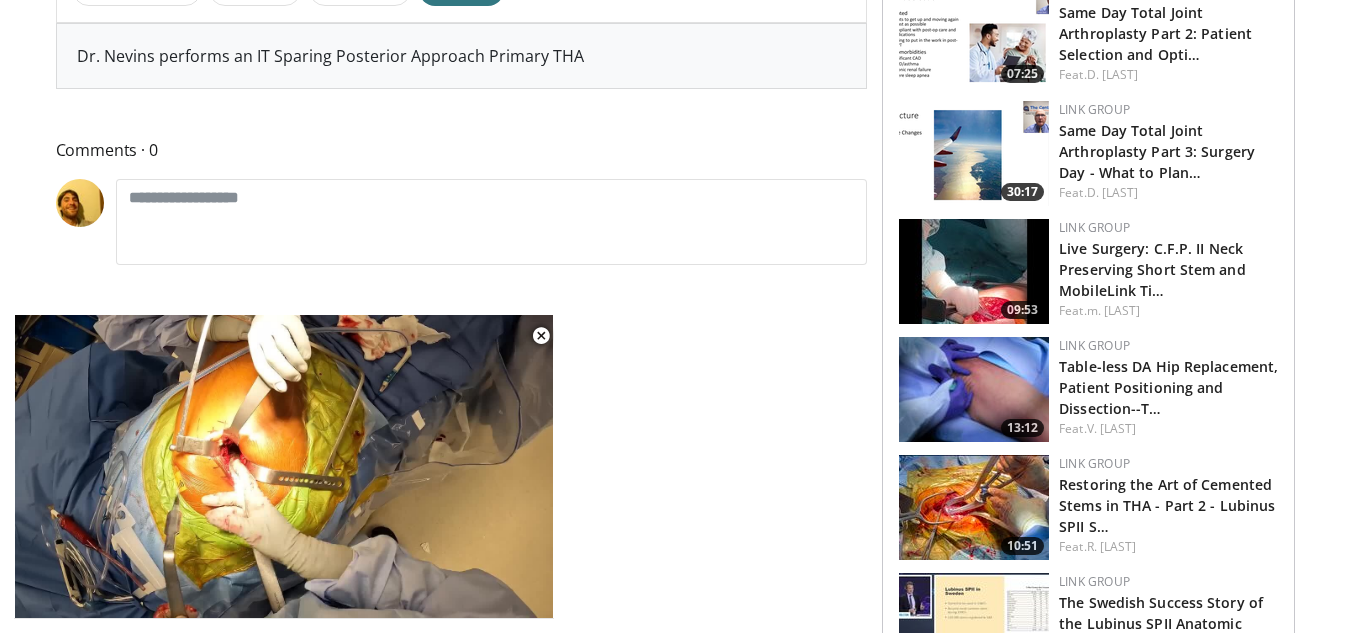 scroll, scrollTop: 871, scrollLeft: 0, axis: vertical 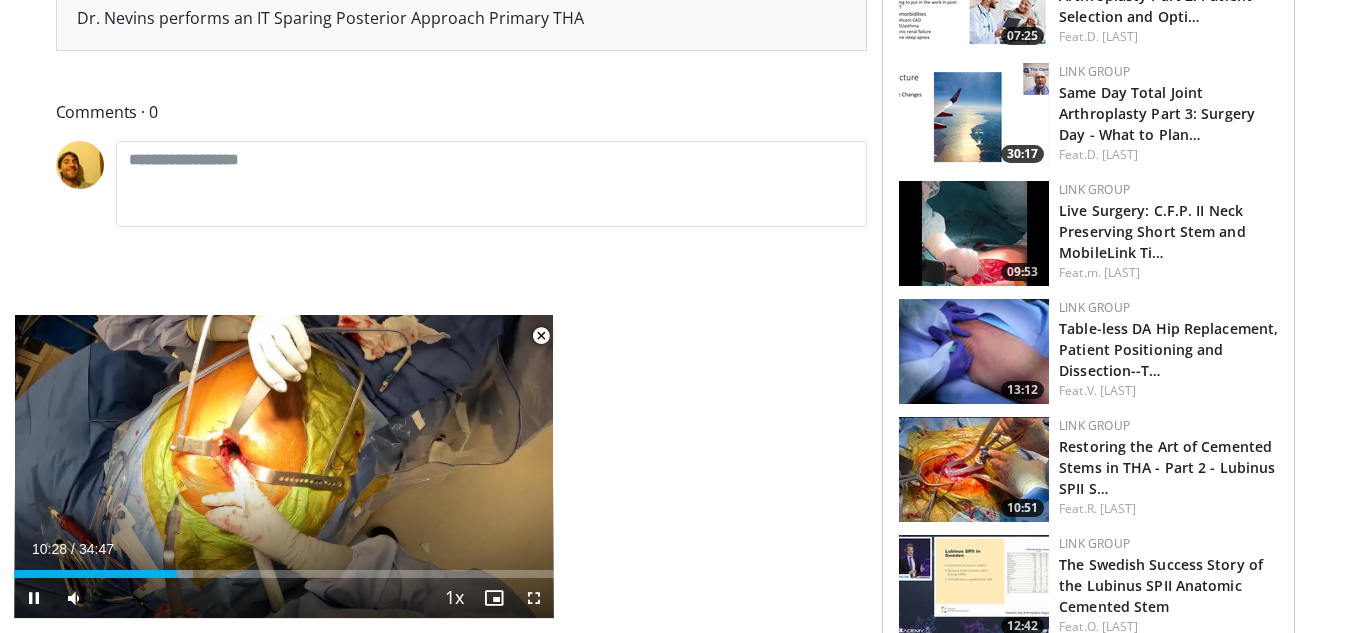 click at bounding box center (541, 336) 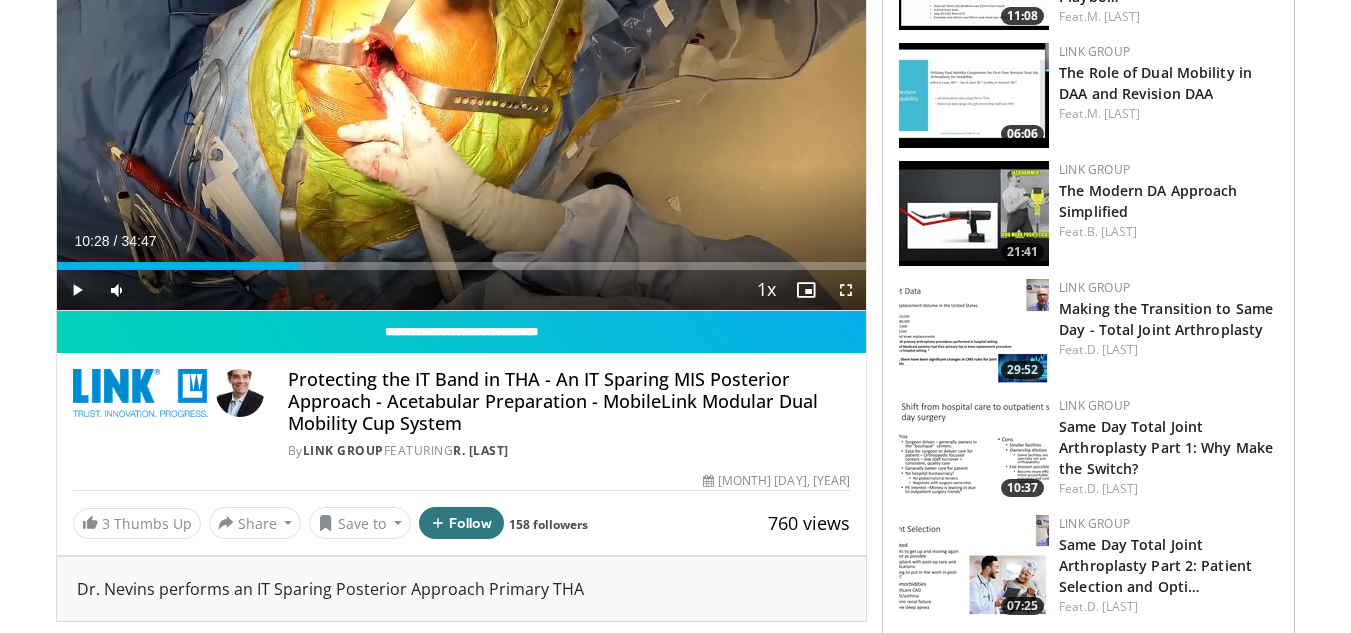 scroll, scrollTop: 0, scrollLeft: 0, axis: both 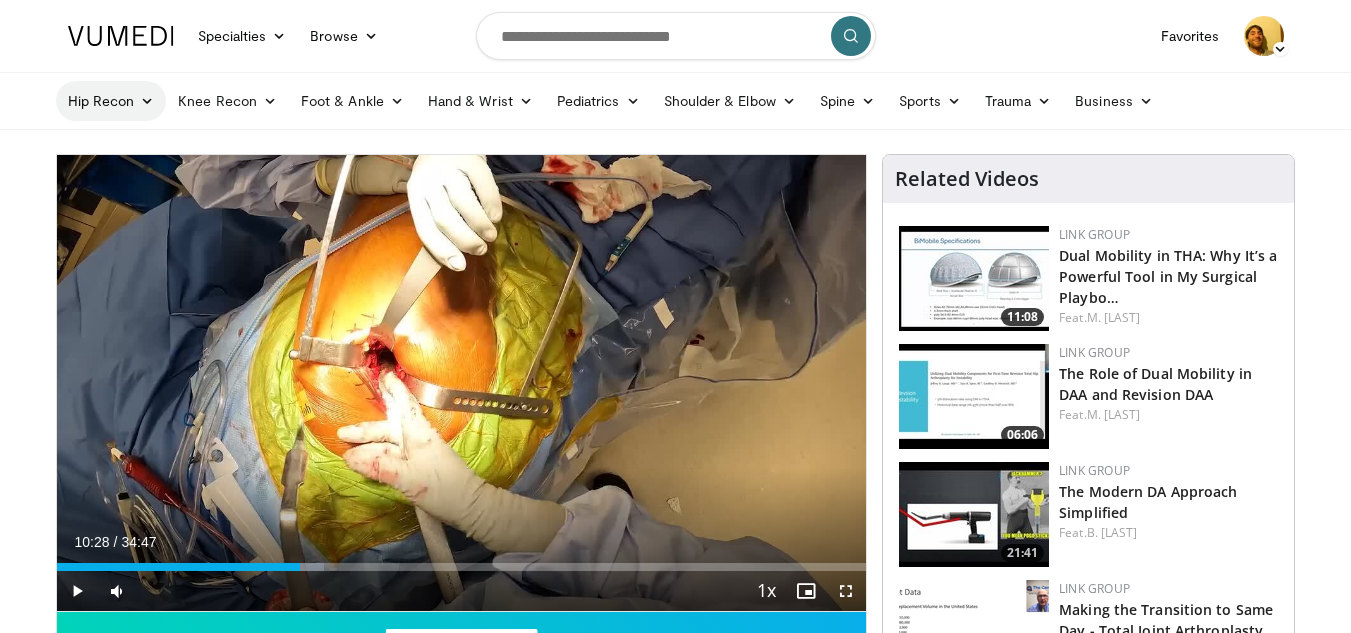 click on "Hip Recon" at bounding box center (111, 101) 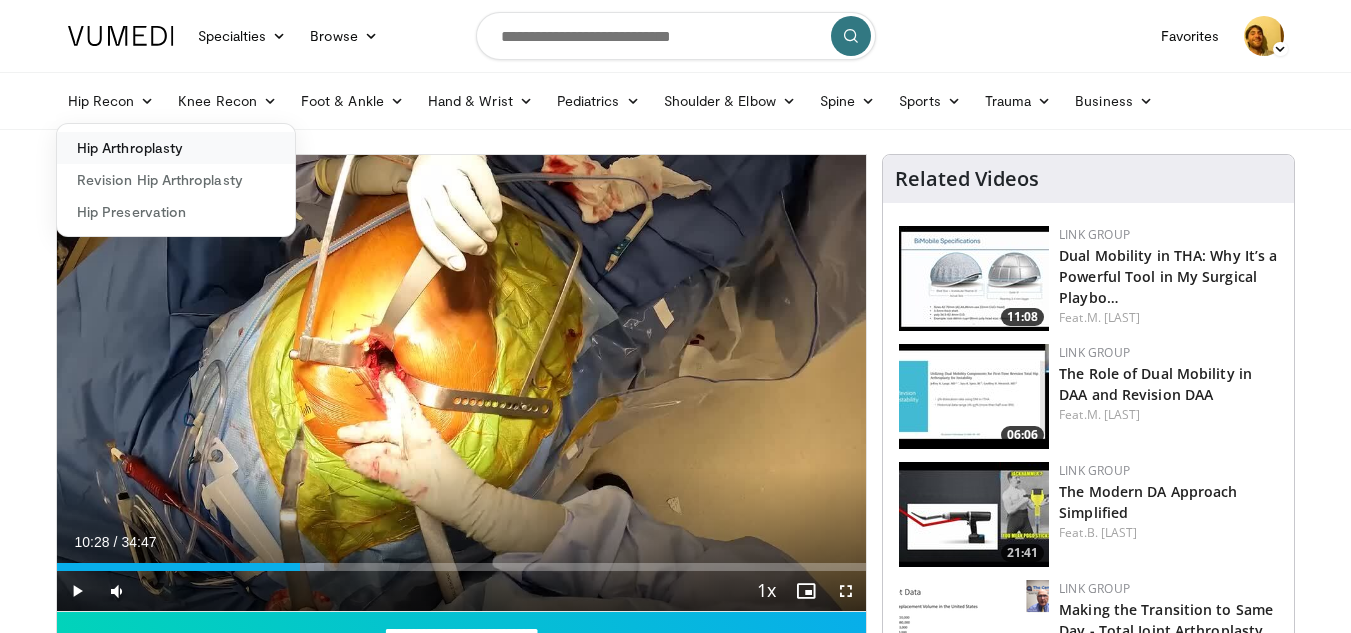 click on "Hip Arthroplasty" at bounding box center (176, 148) 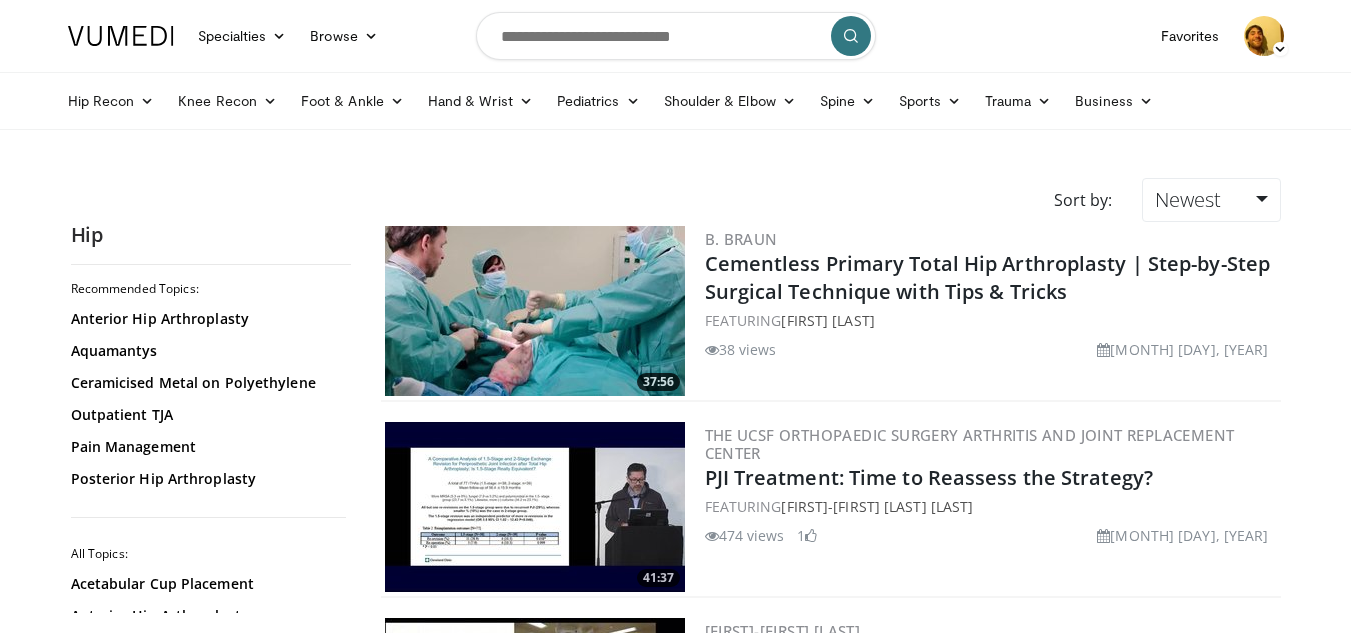 scroll, scrollTop: 0, scrollLeft: 0, axis: both 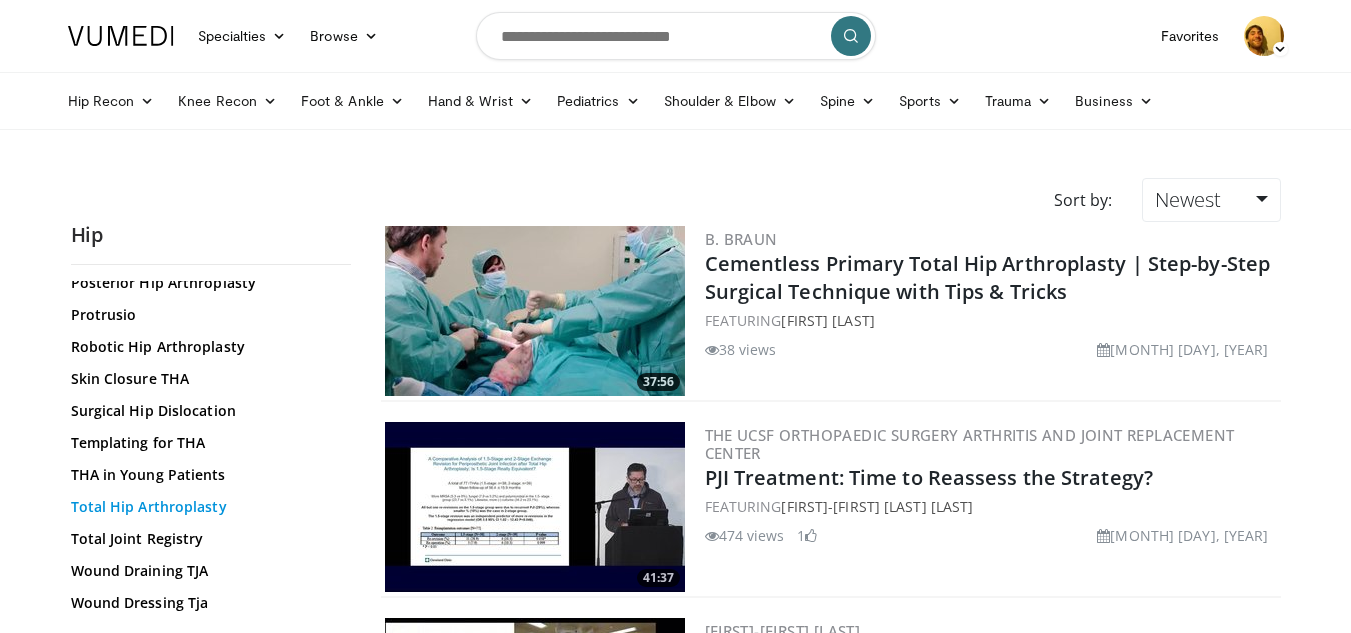 click on "Total Hip Arthroplasty" at bounding box center [206, 507] 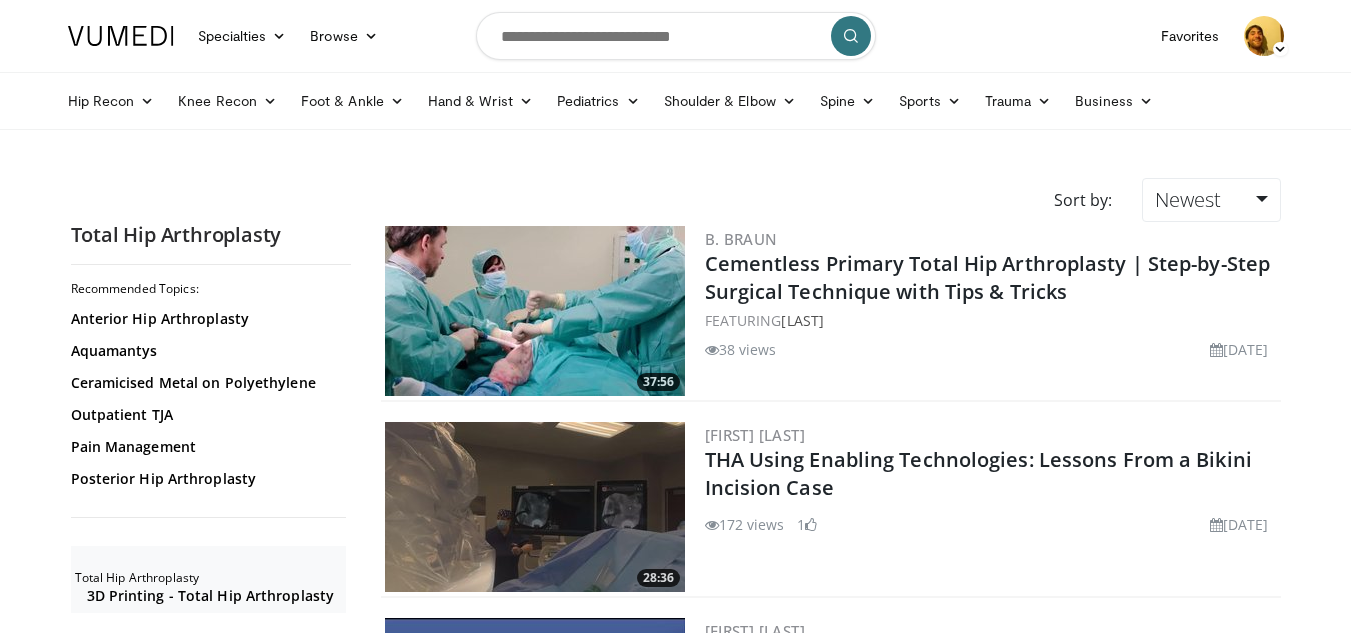 scroll, scrollTop: 0, scrollLeft: 0, axis: both 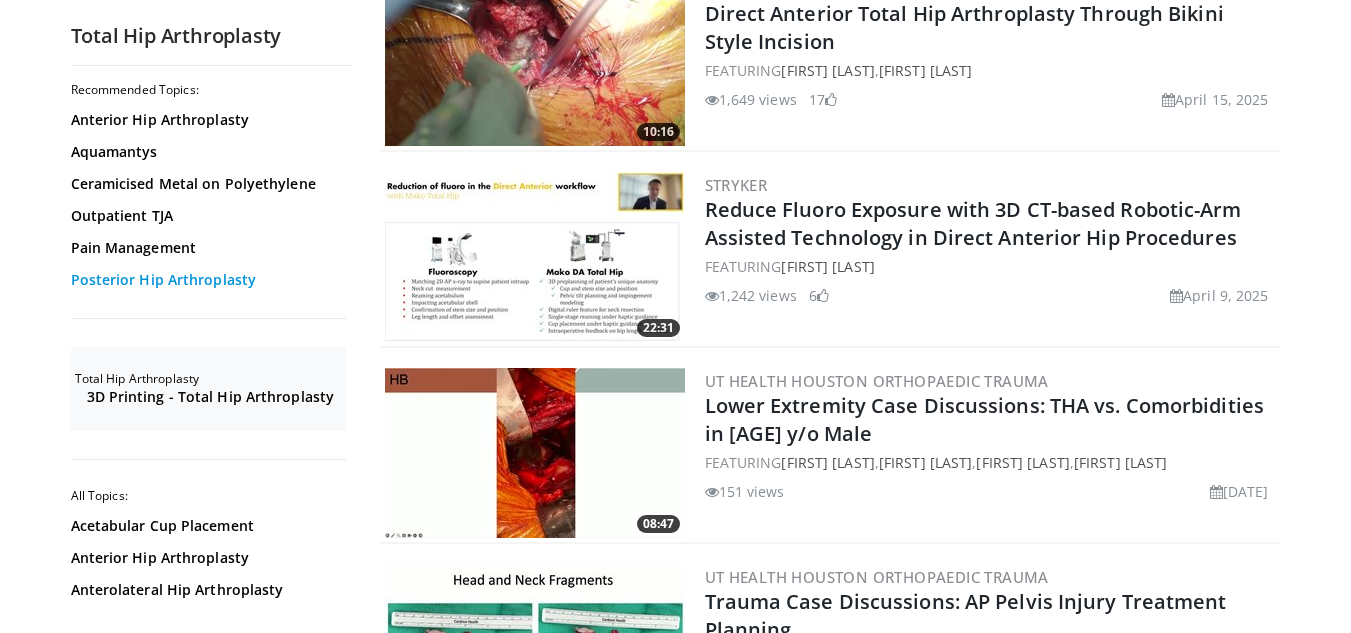 click on "Posterior Hip Arthroplasty" at bounding box center [206, 280] 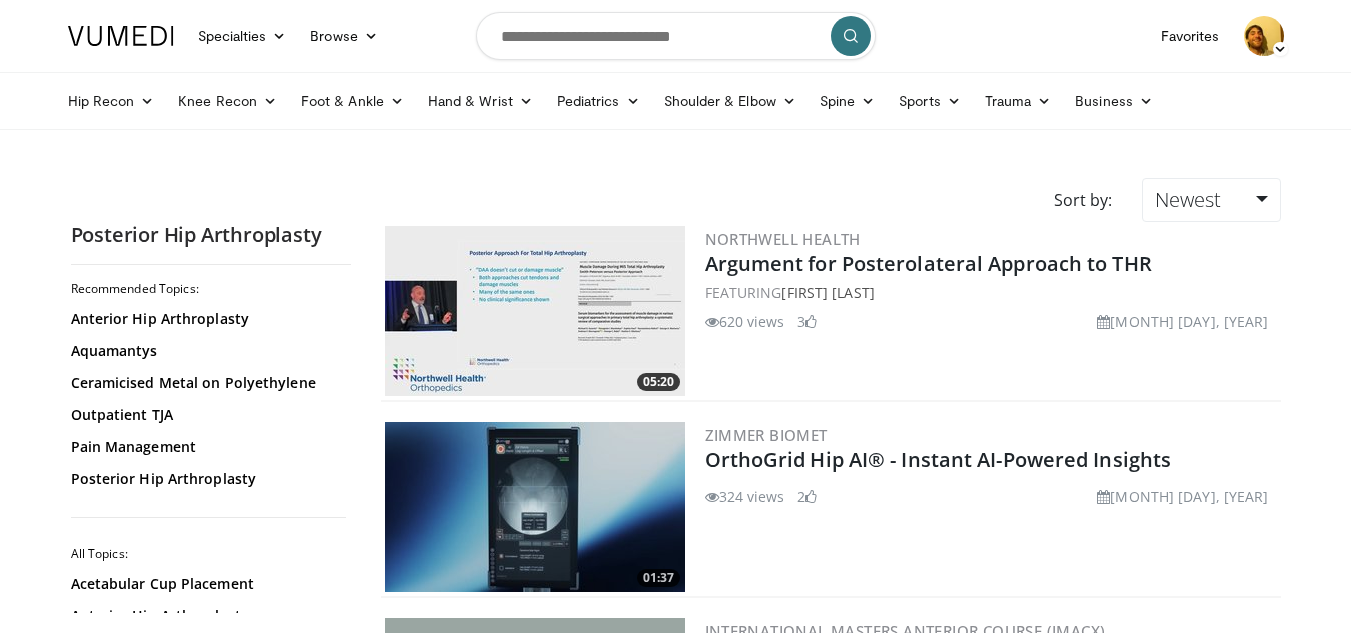 scroll, scrollTop: 0, scrollLeft: 0, axis: both 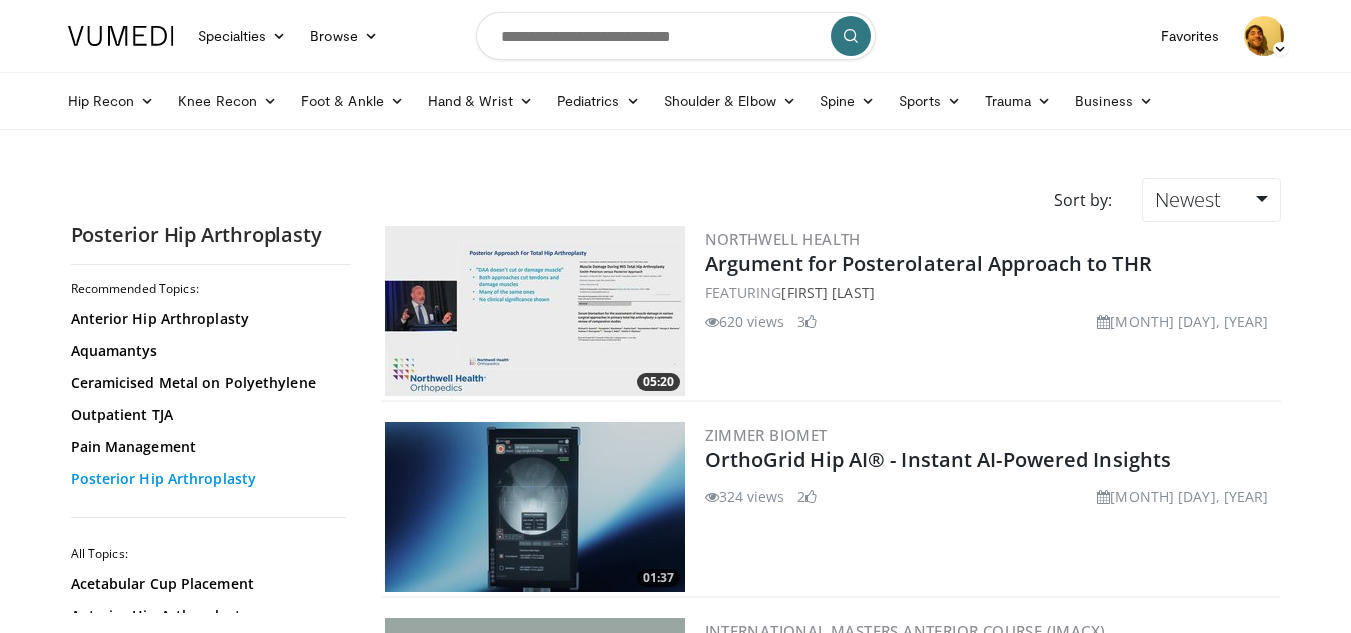click on "Posterior Hip Arthroplasty" at bounding box center [206, 479] 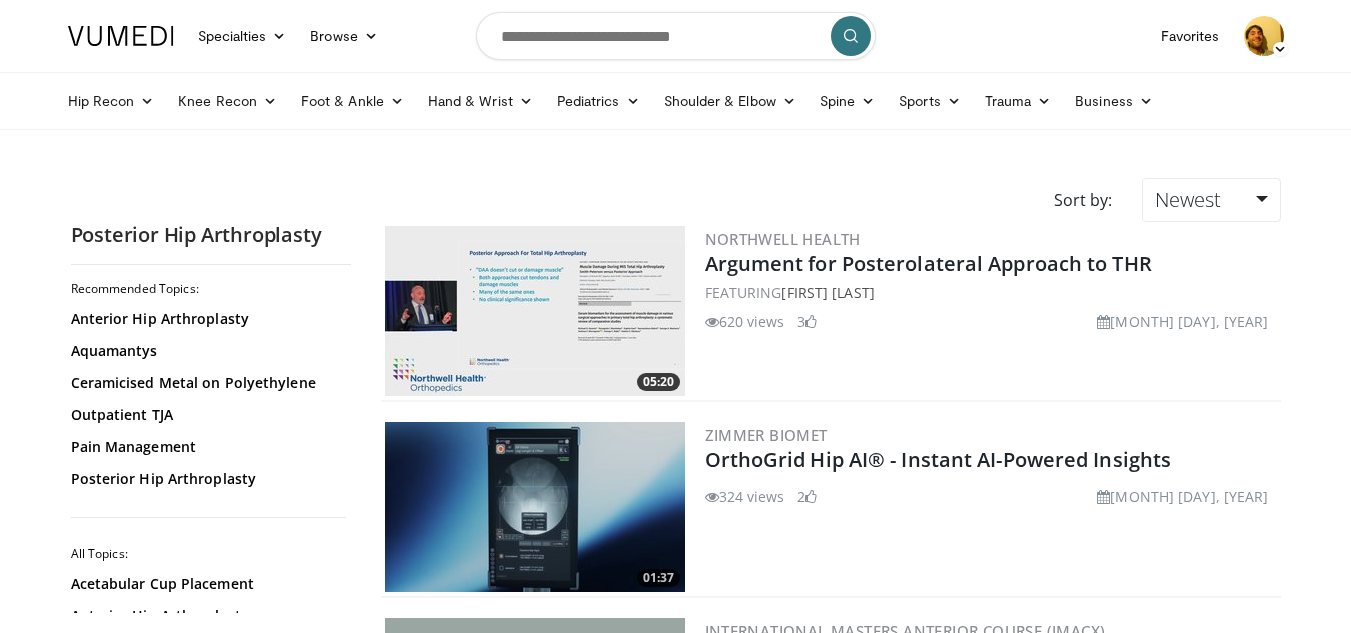 scroll, scrollTop: 0, scrollLeft: 0, axis: both 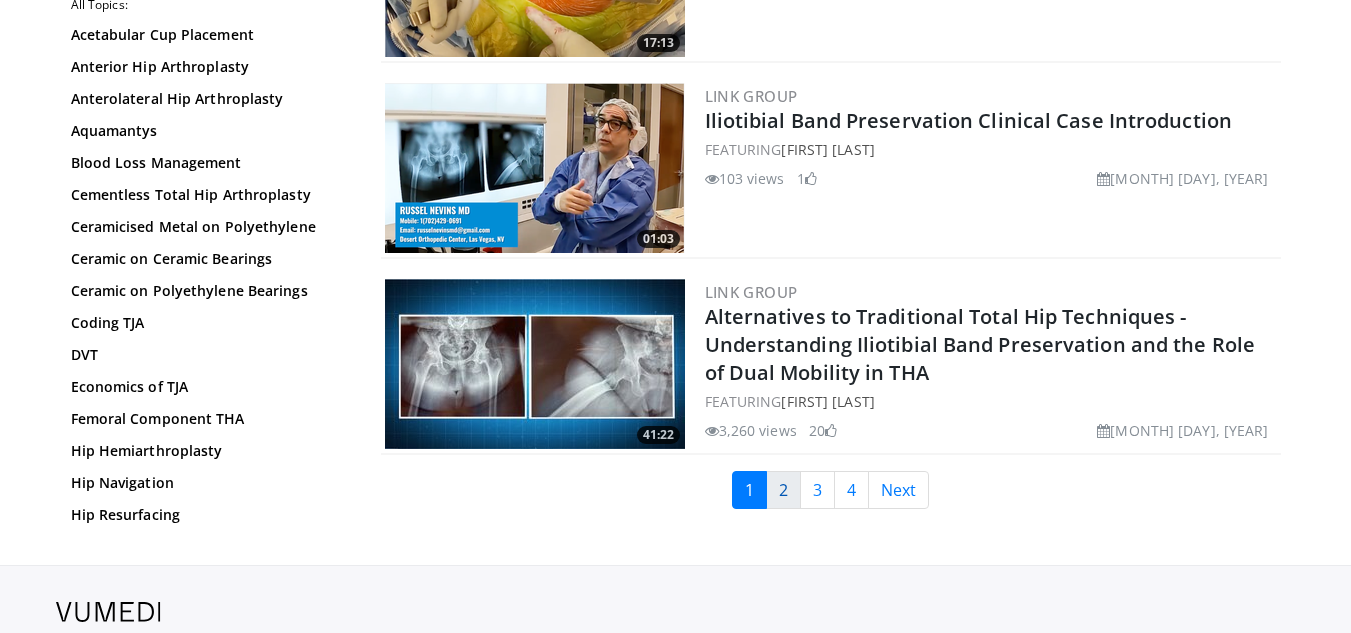 click on "2" at bounding box center (783, 490) 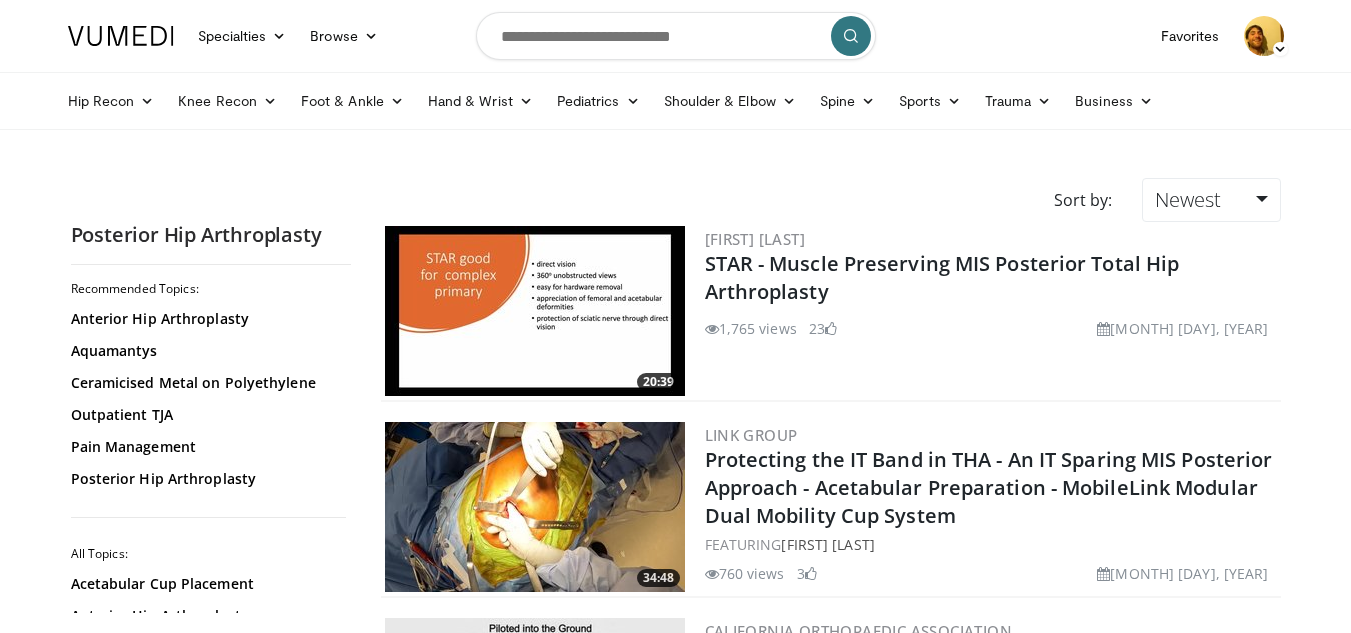 scroll, scrollTop: 0, scrollLeft: 0, axis: both 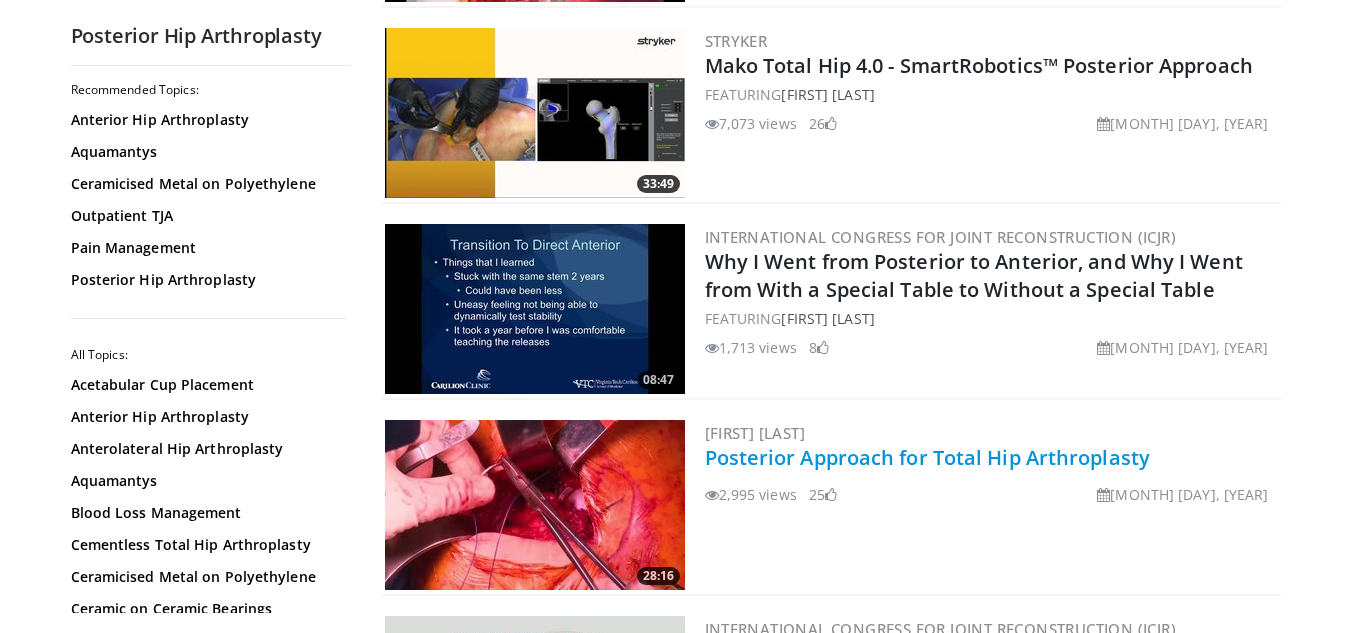click on "Posterior Approach for Total Hip Arthroplasty" at bounding box center (928, 457) 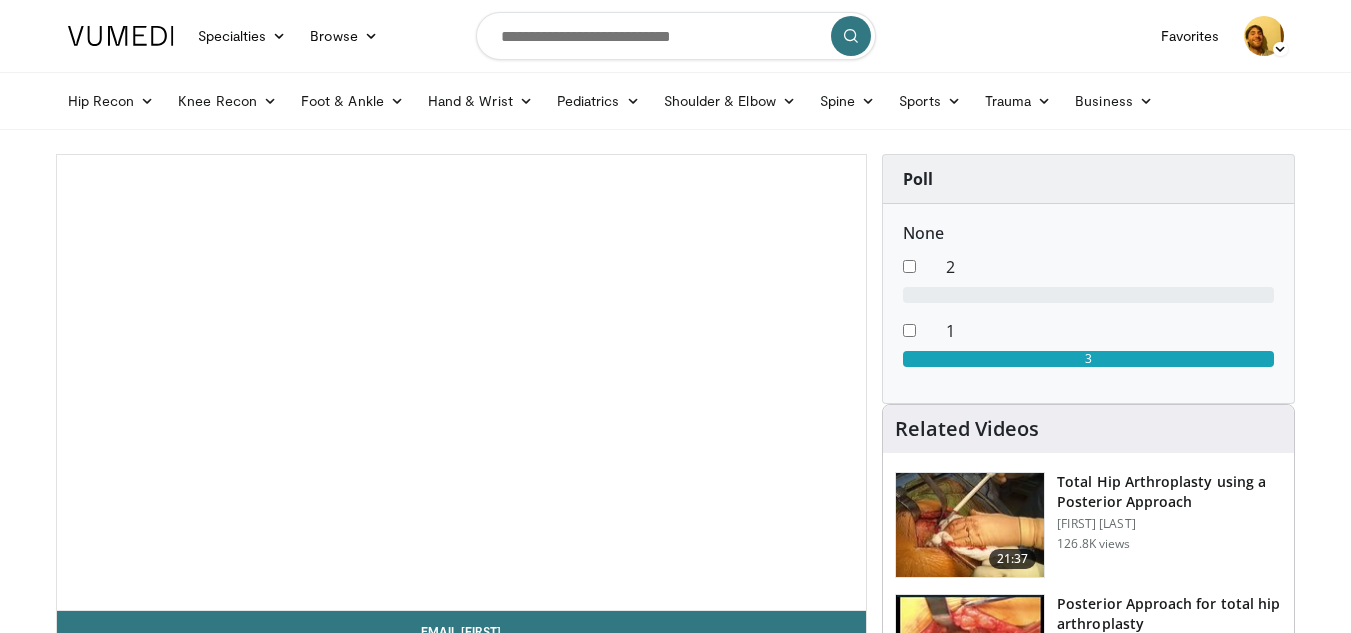 scroll, scrollTop: 0, scrollLeft: 0, axis: both 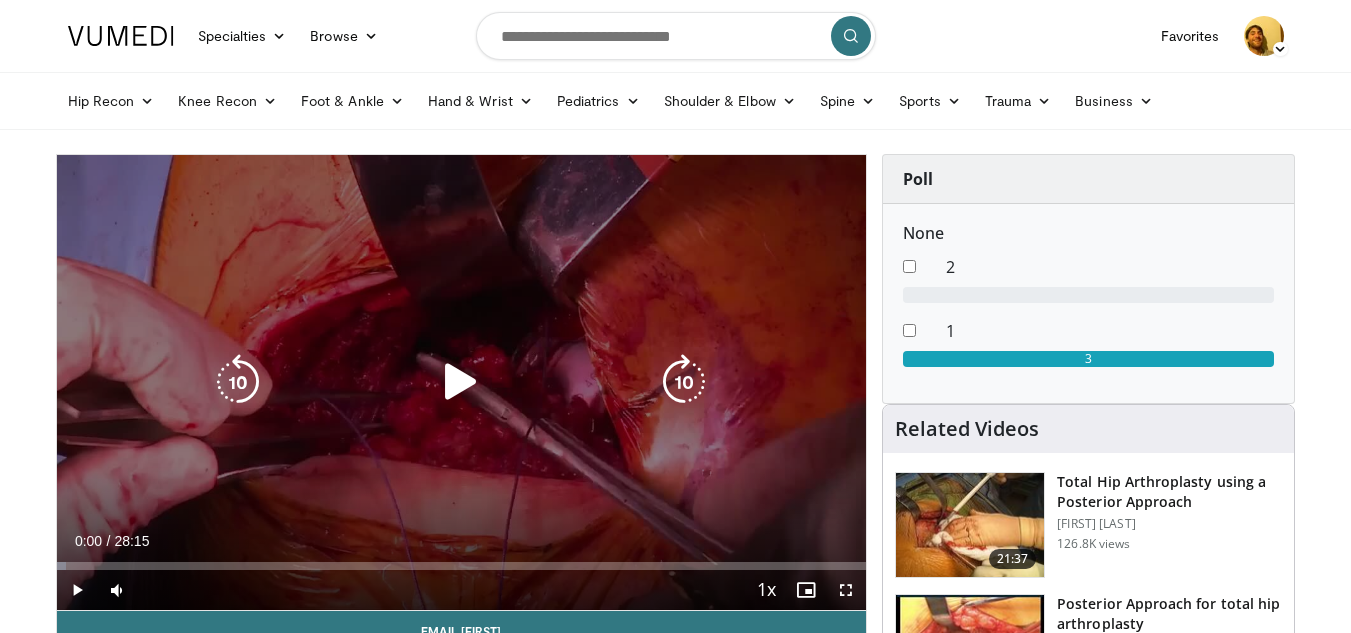 click at bounding box center (461, 382) 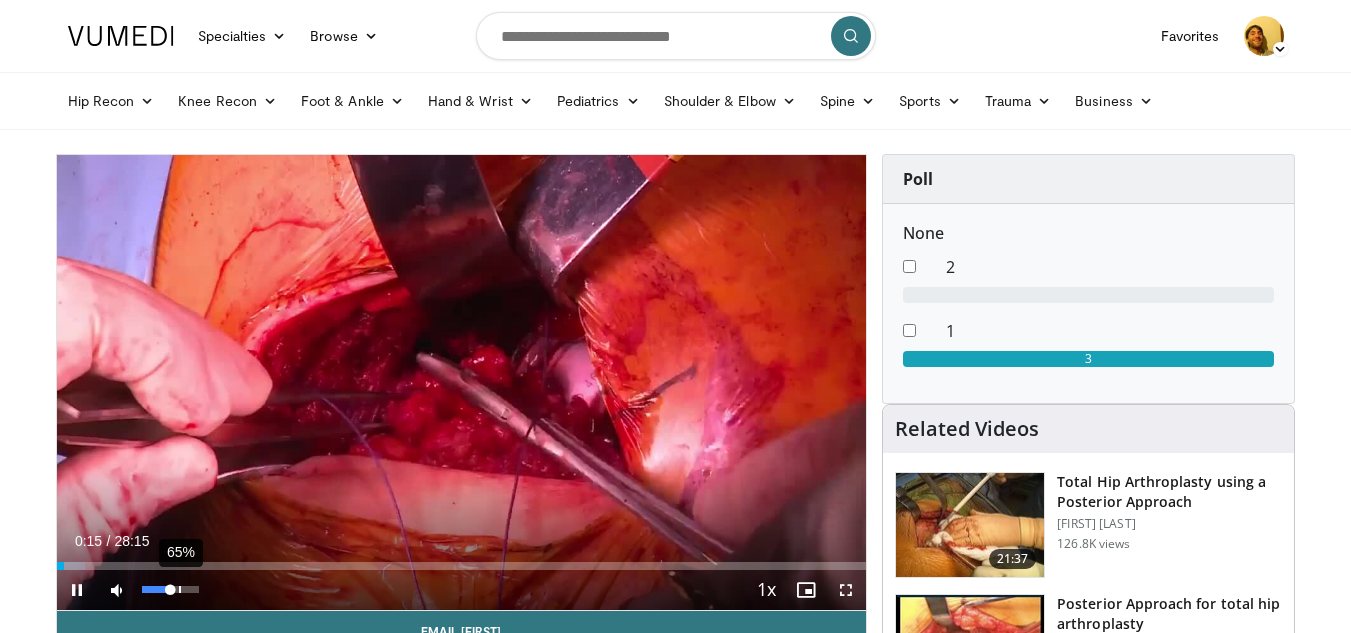 click on "65%" at bounding box center [180, 589] 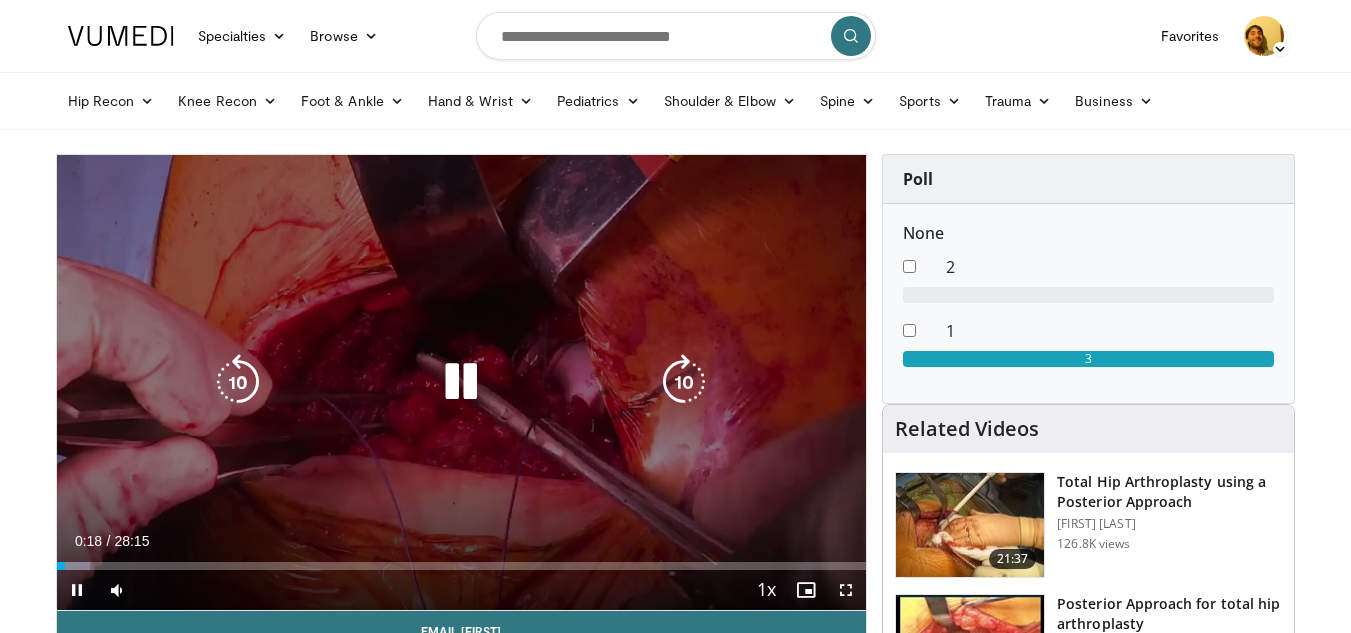 click on "10 seconds
Tap to unmute" at bounding box center [462, 382] 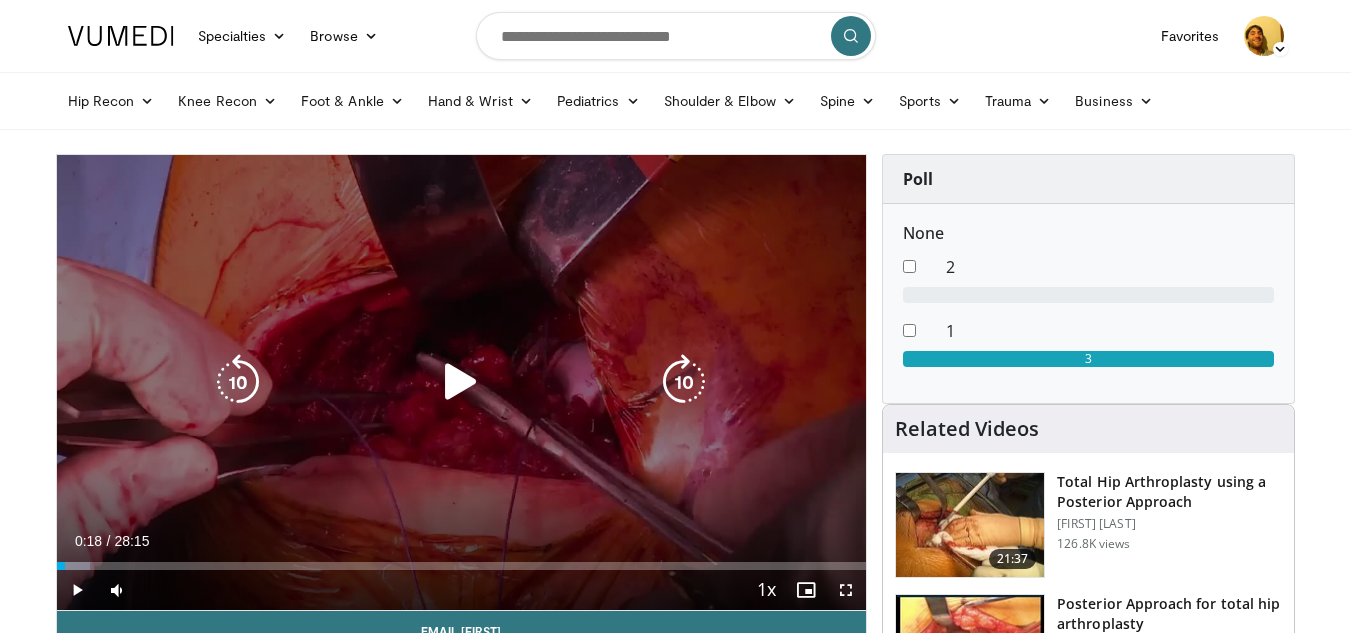 click at bounding box center (461, 382) 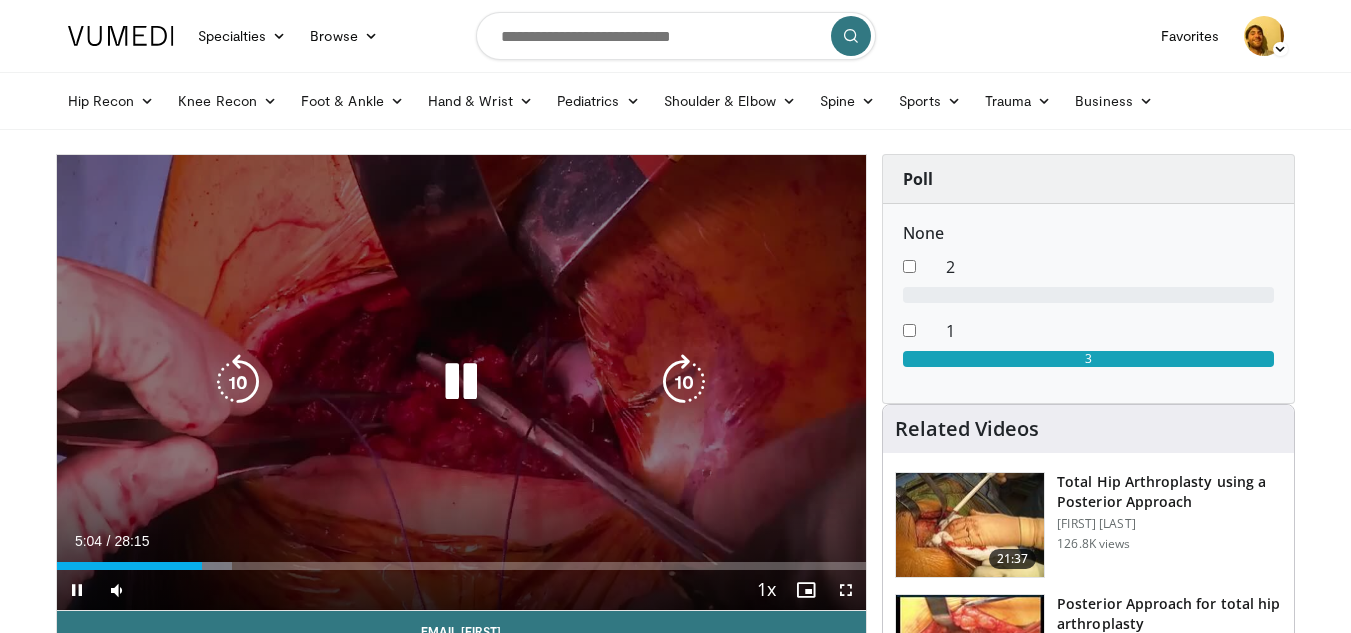 click at bounding box center [461, 382] 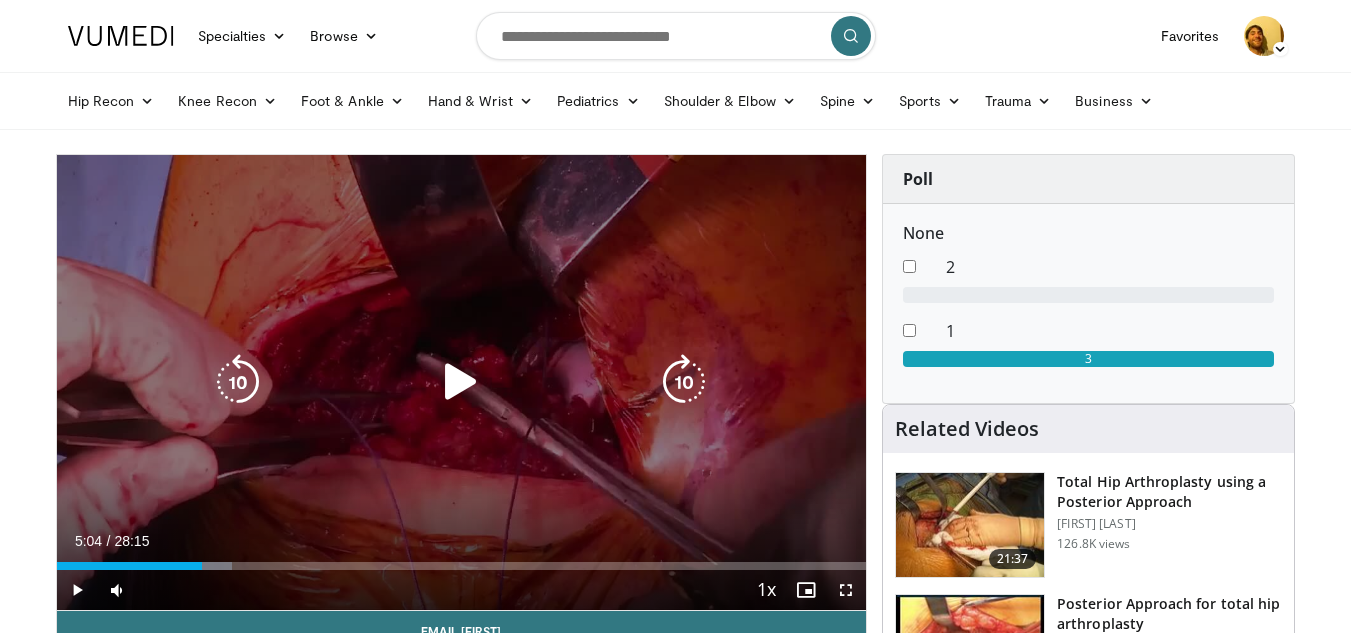 click at bounding box center [461, 382] 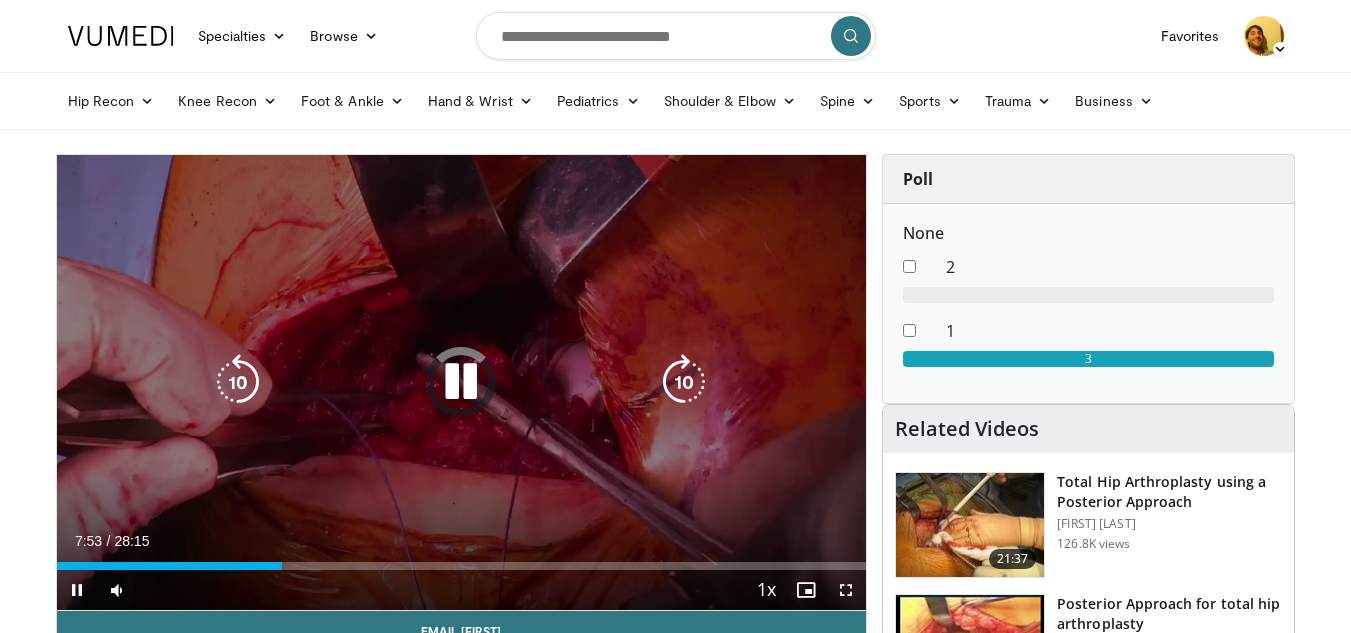 click on "10 seconds
Tap to unmute" at bounding box center [462, 382] 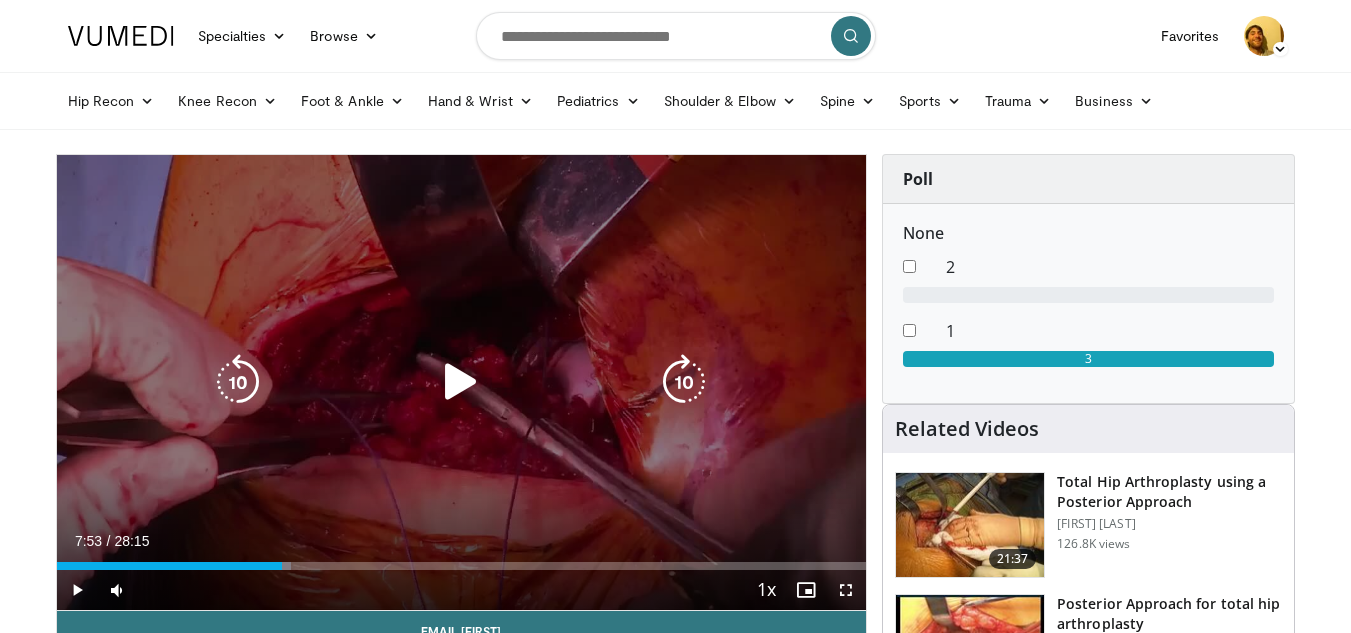 click at bounding box center (461, 382) 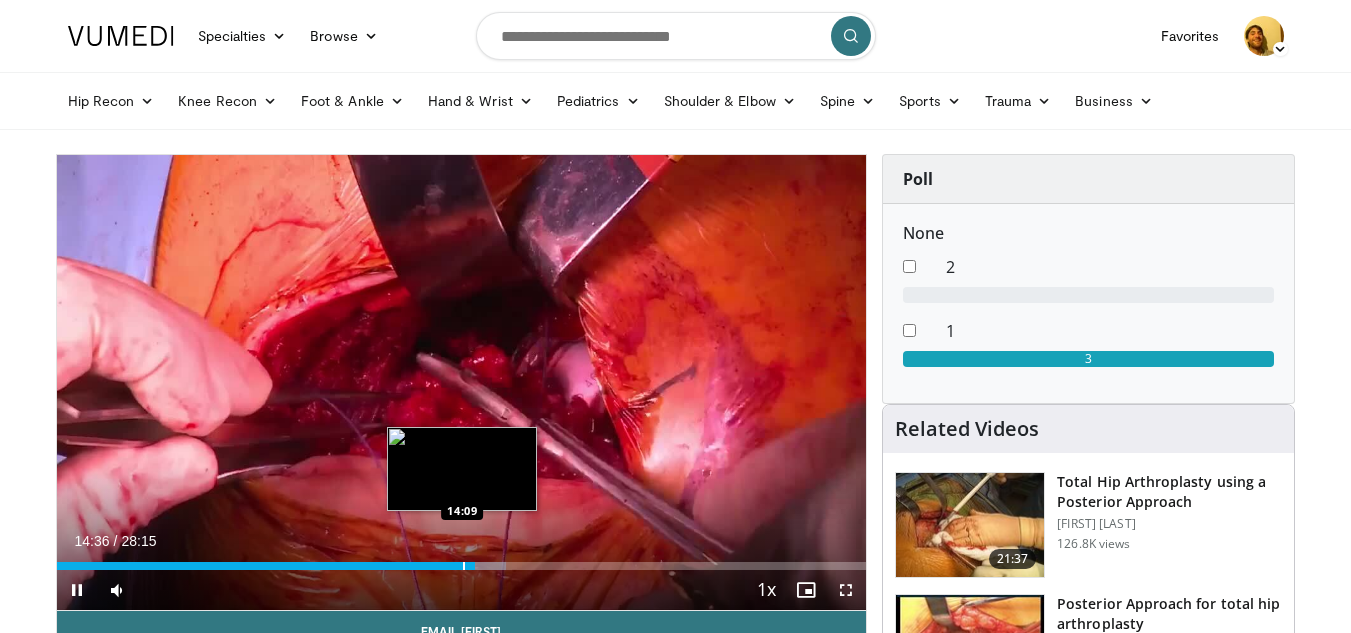 click at bounding box center [464, 566] 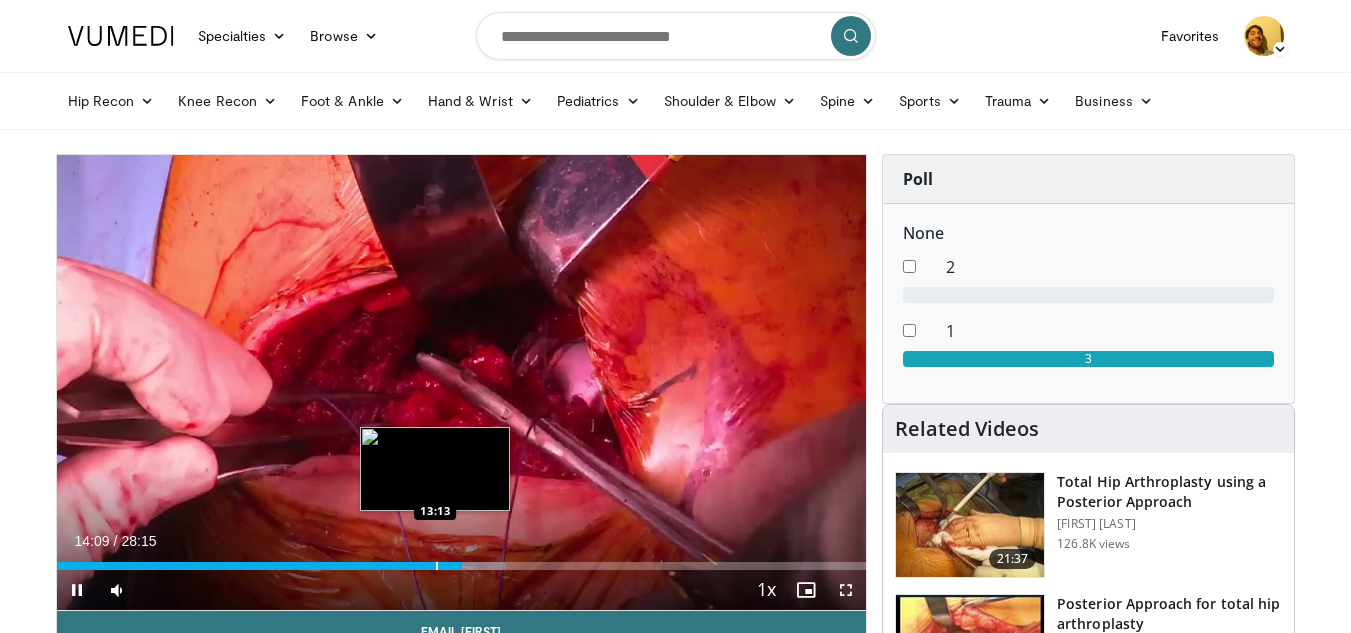 click at bounding box center (437, 566) 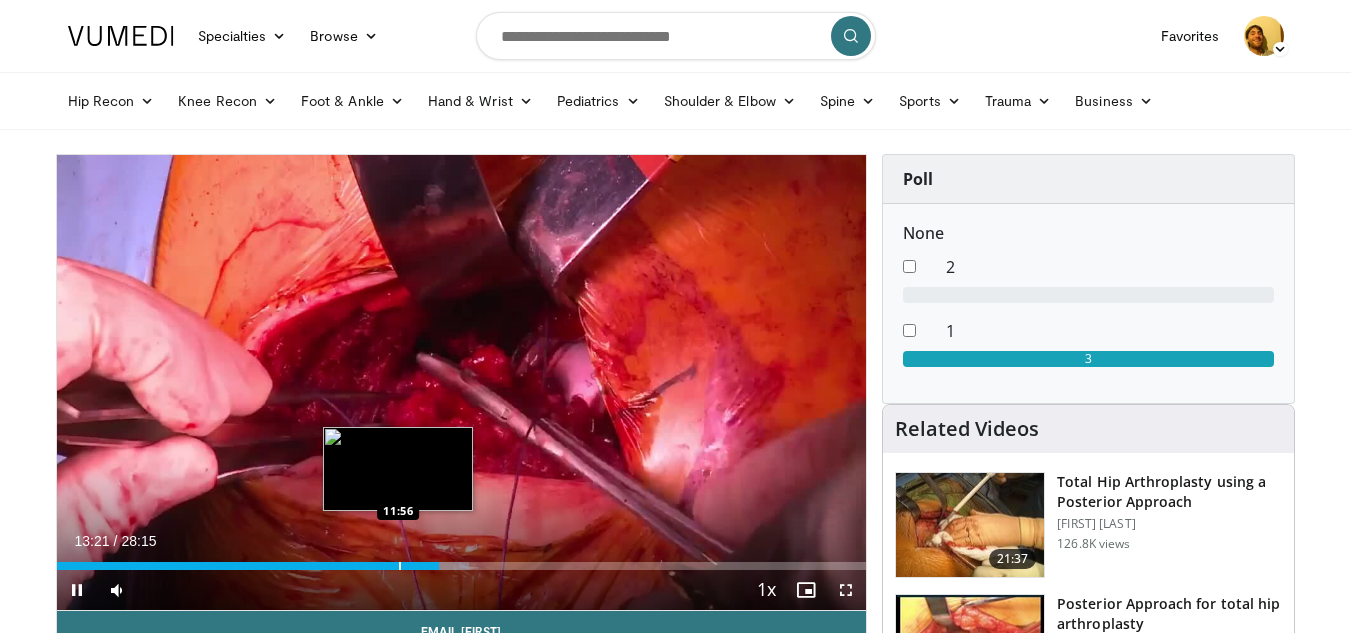 click on "Loaded :  50.89% 13:21 11:56" at bounding box center (462, 560) 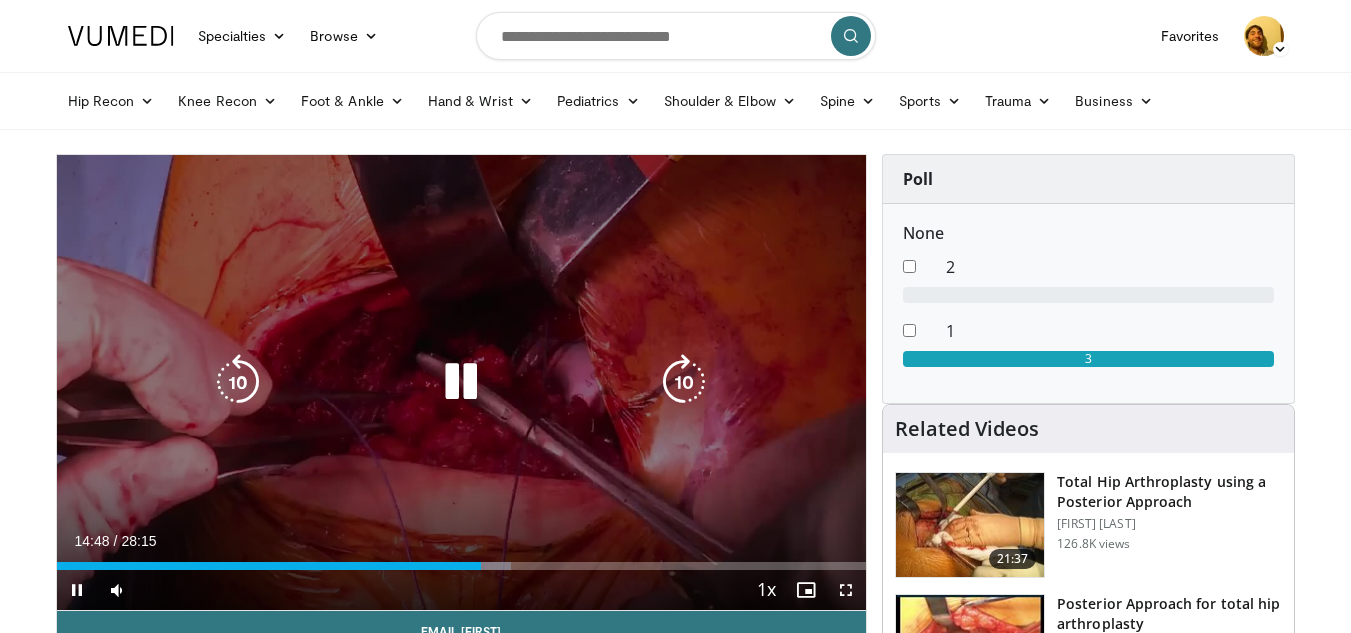 click at bounding box center (461, 382) 